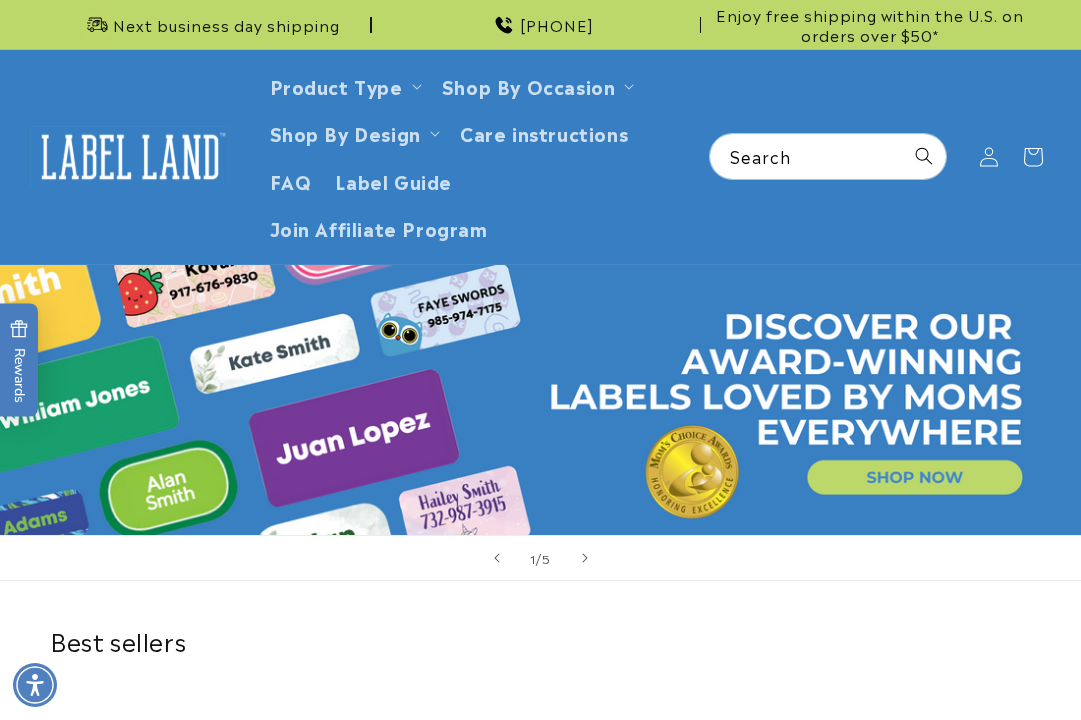 scroll, scrollTop: 0, scrollLeft: 0, axis: both 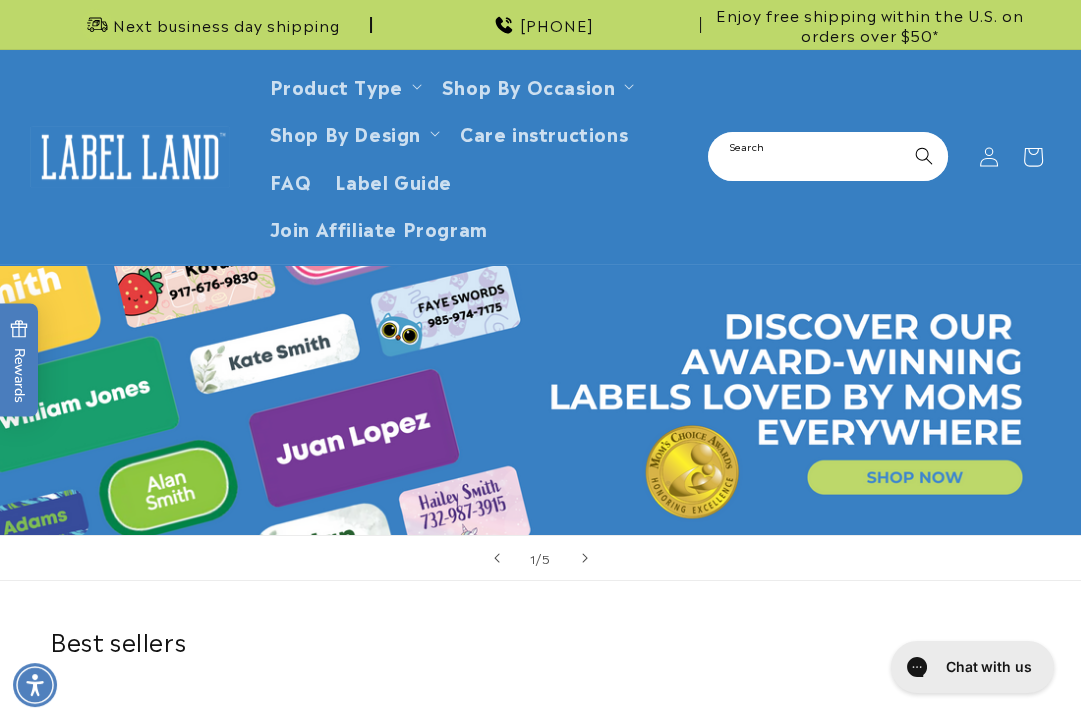 click on "Search" at bounding box center (828, 156) 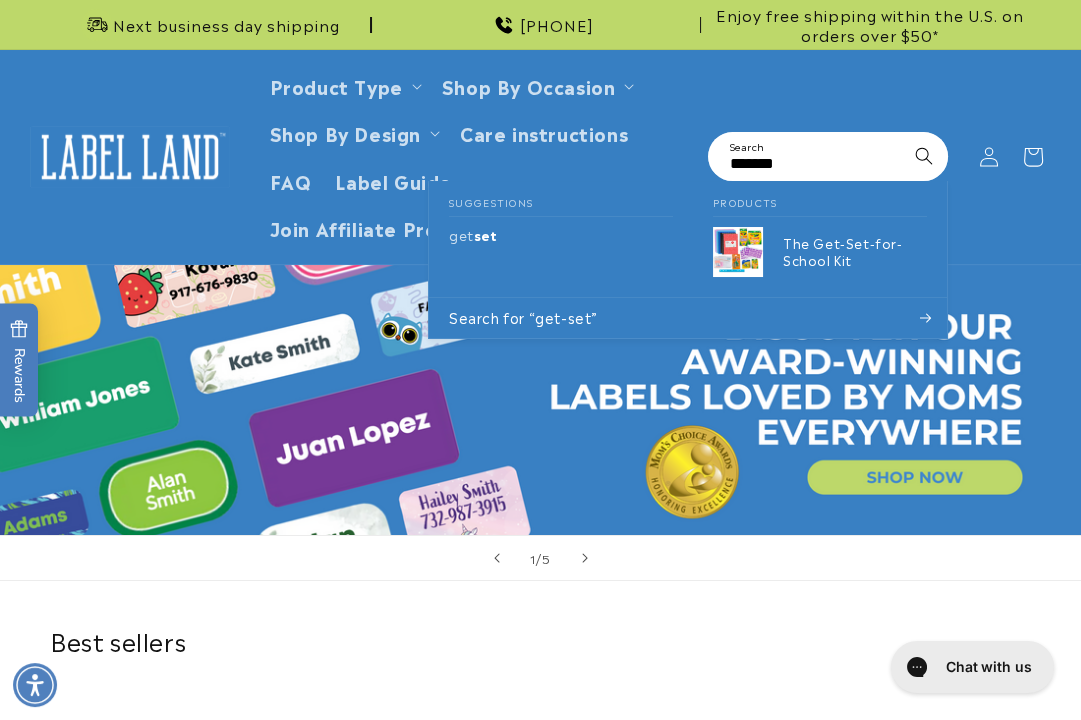 type on "*******" 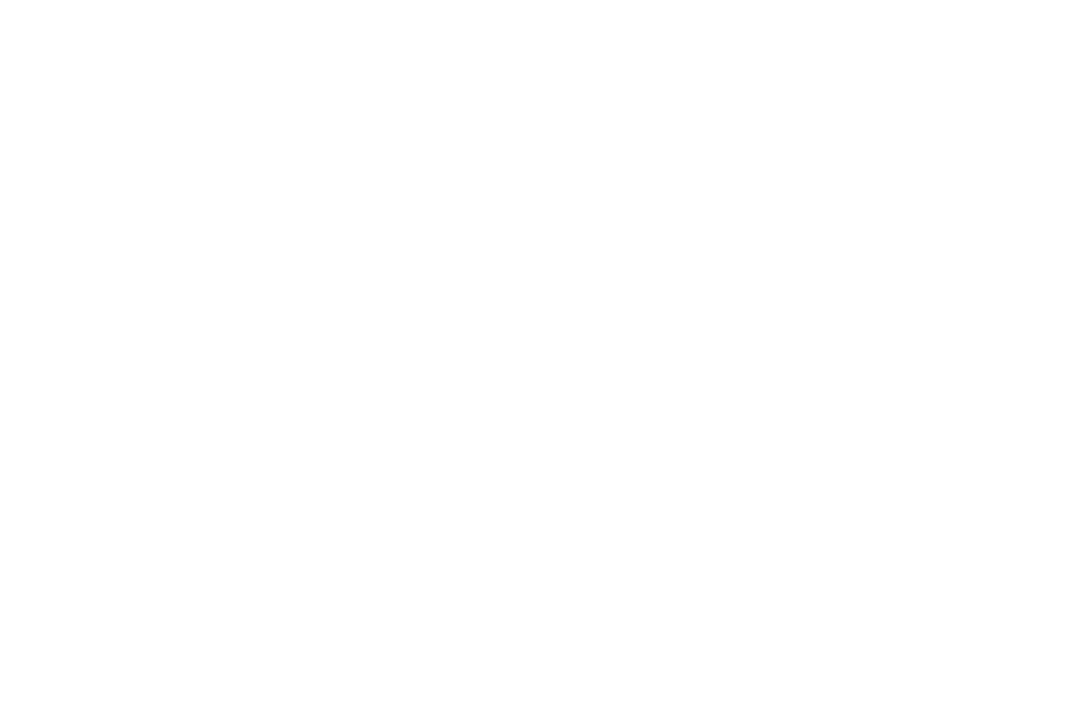 scroll, scrollTop: 0, scrollLeft: 0, axis: both 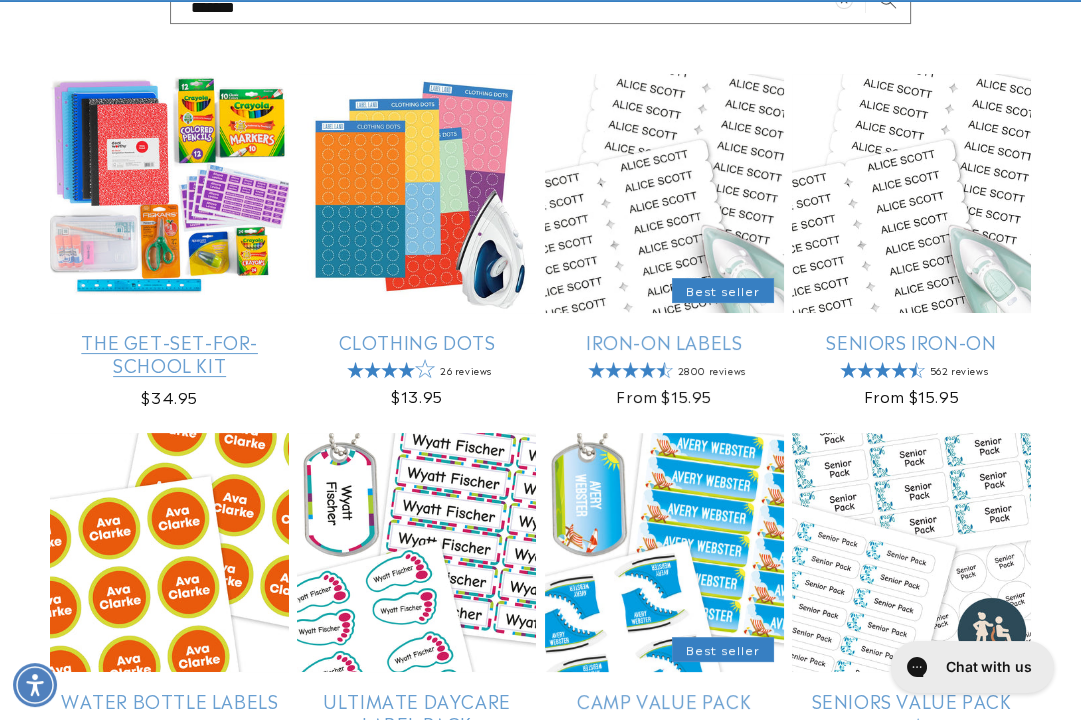 click on "The Get-Set-for-School Kit" at bounding box center [169, 353] 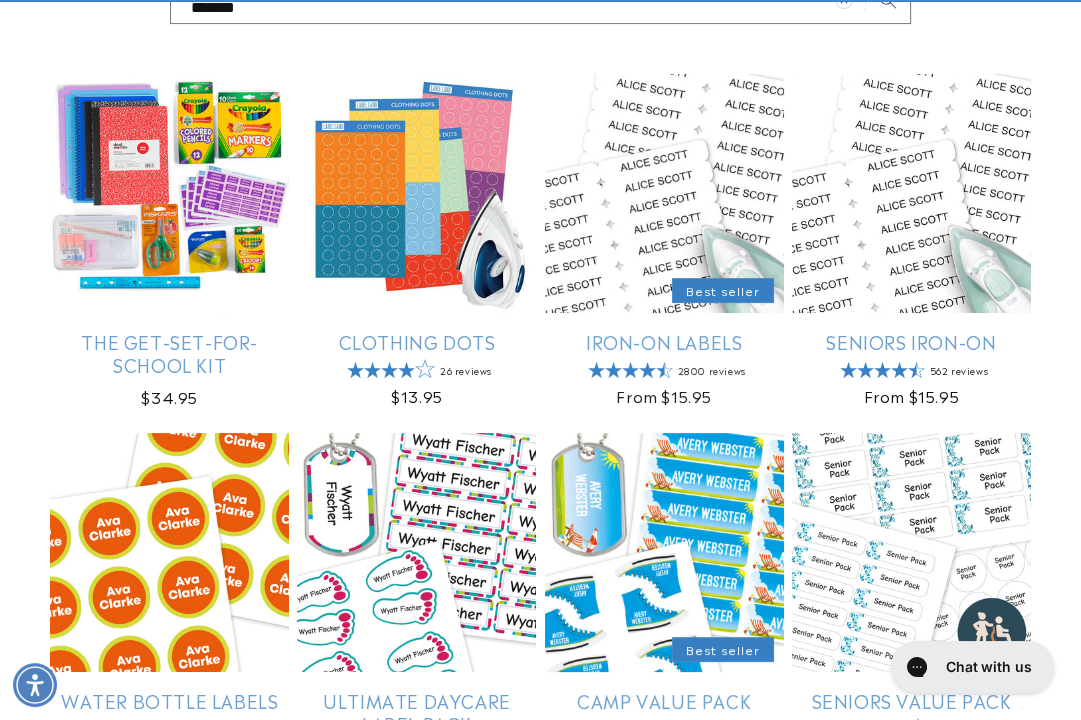 scroll, scrollTop: 0, scrollLeft: 0, axis: both 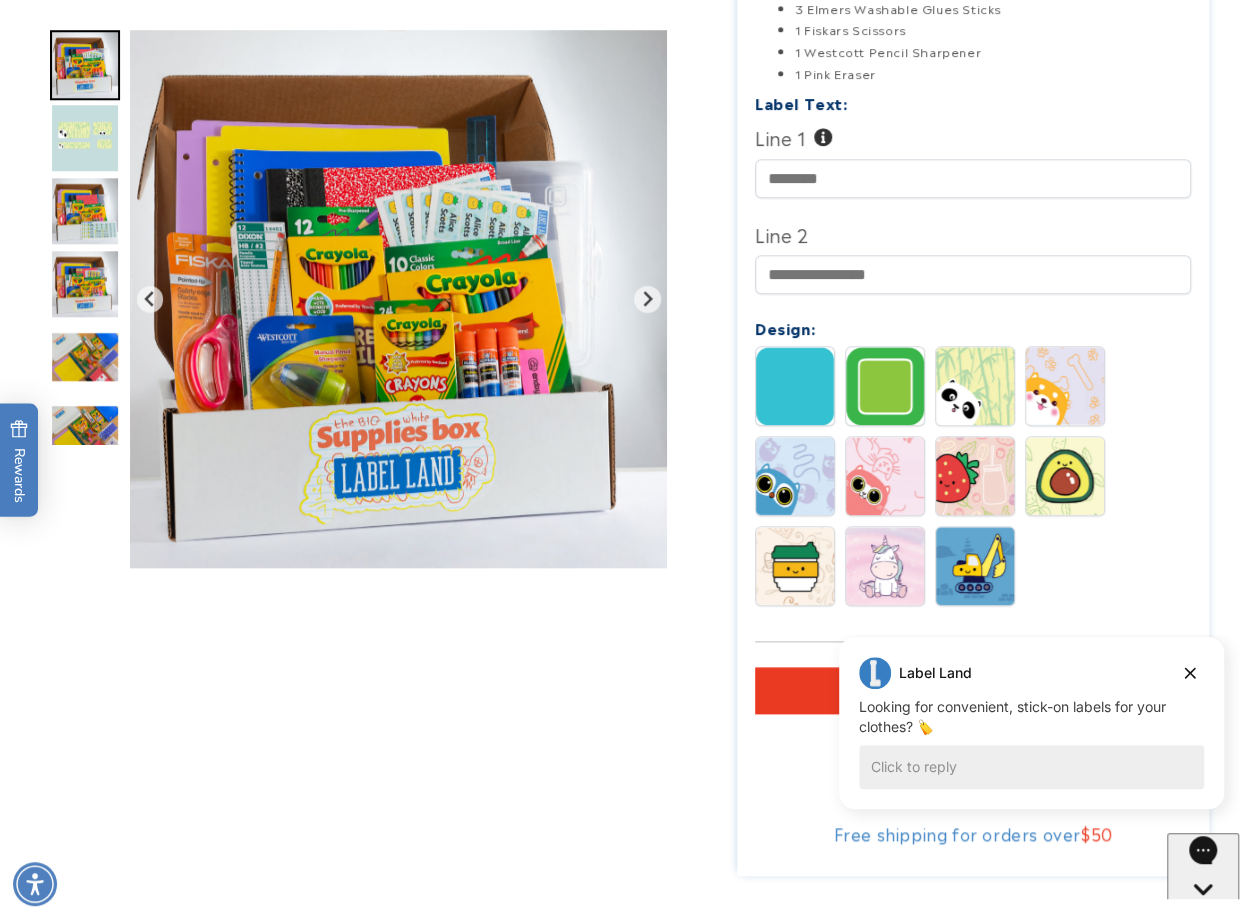 click at bounding box center [629, 191] 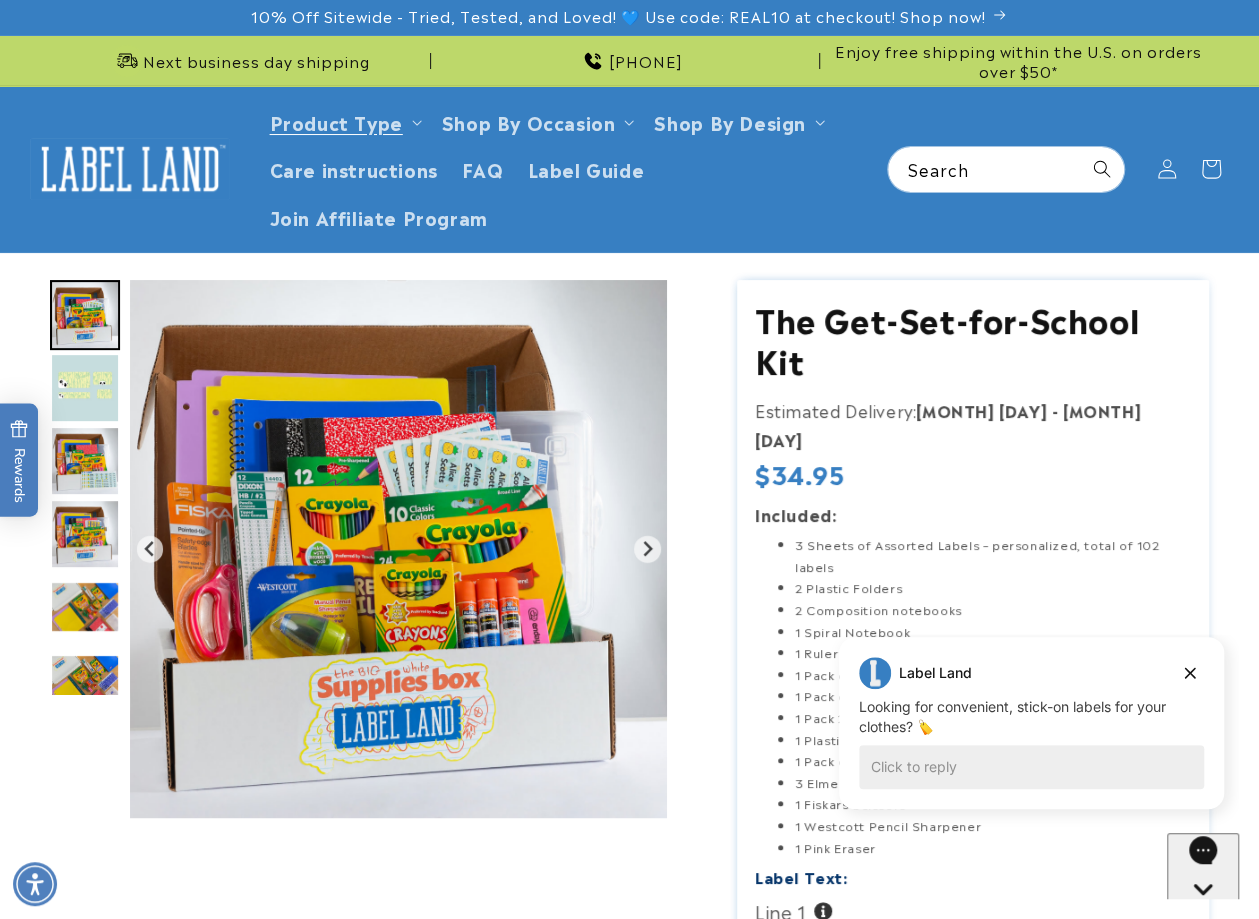 scroll, scrollTop: 0, scrollLeft: 0, axis: both 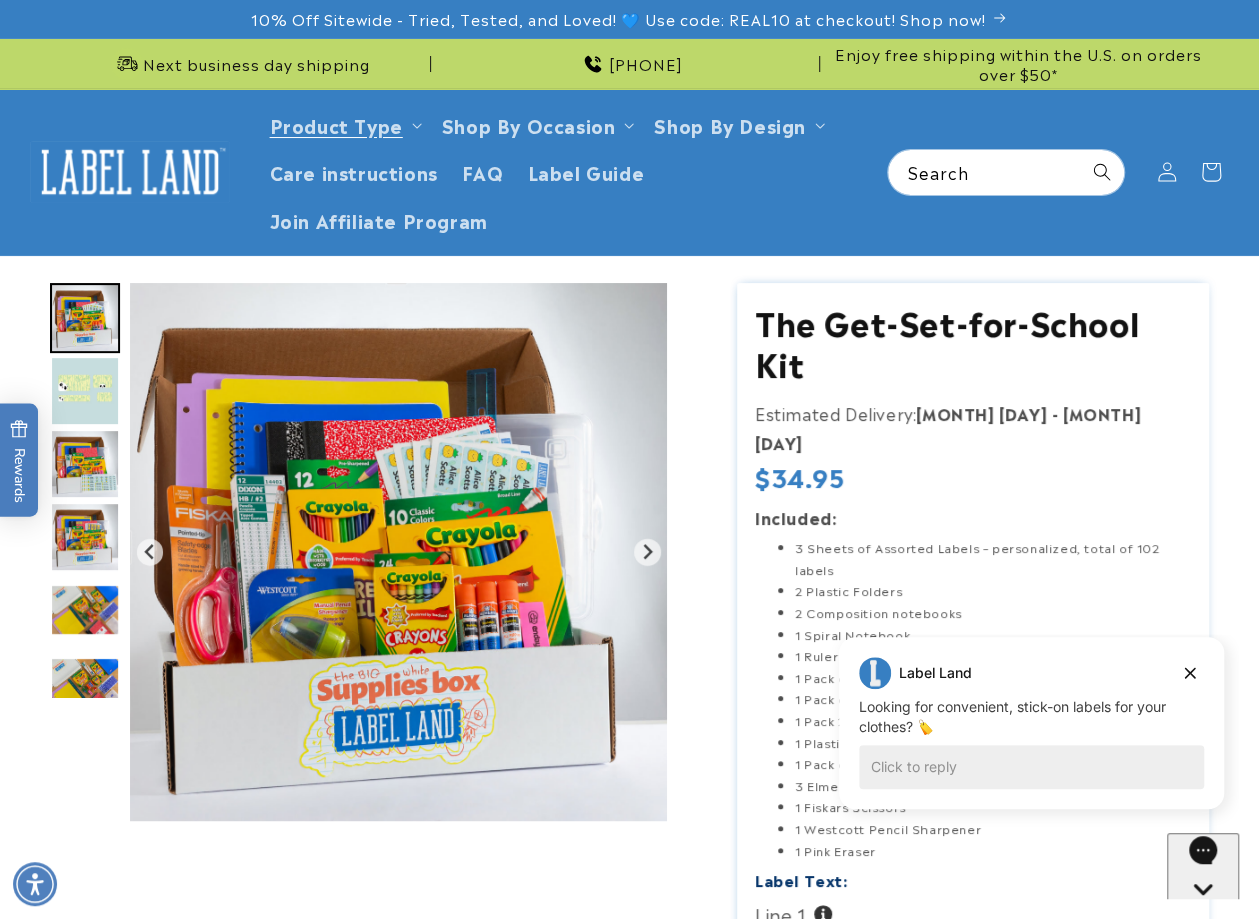 click at bounding box center [130, 172] 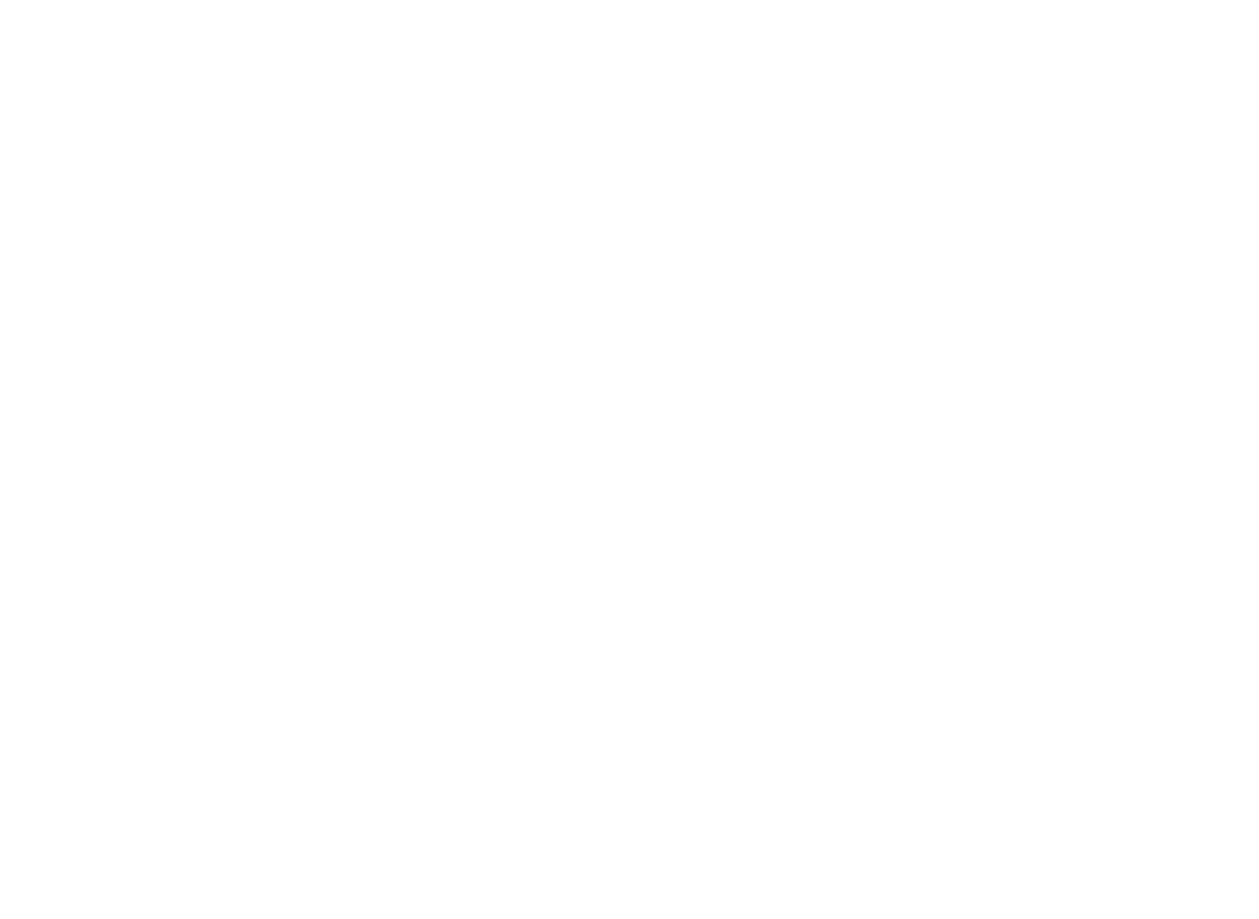 scroll, scrollTop: 0, scrollLeft: 0, axis: both 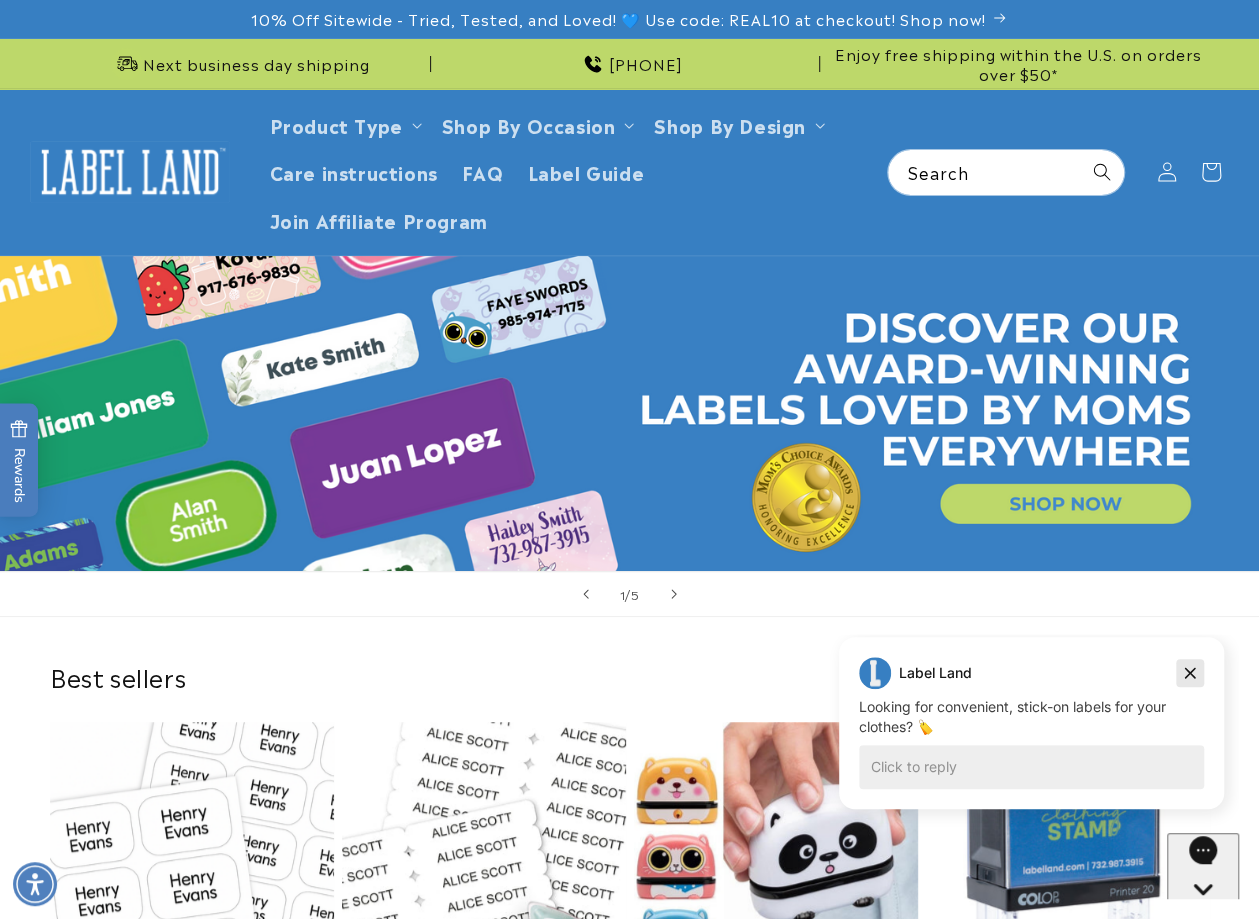 click 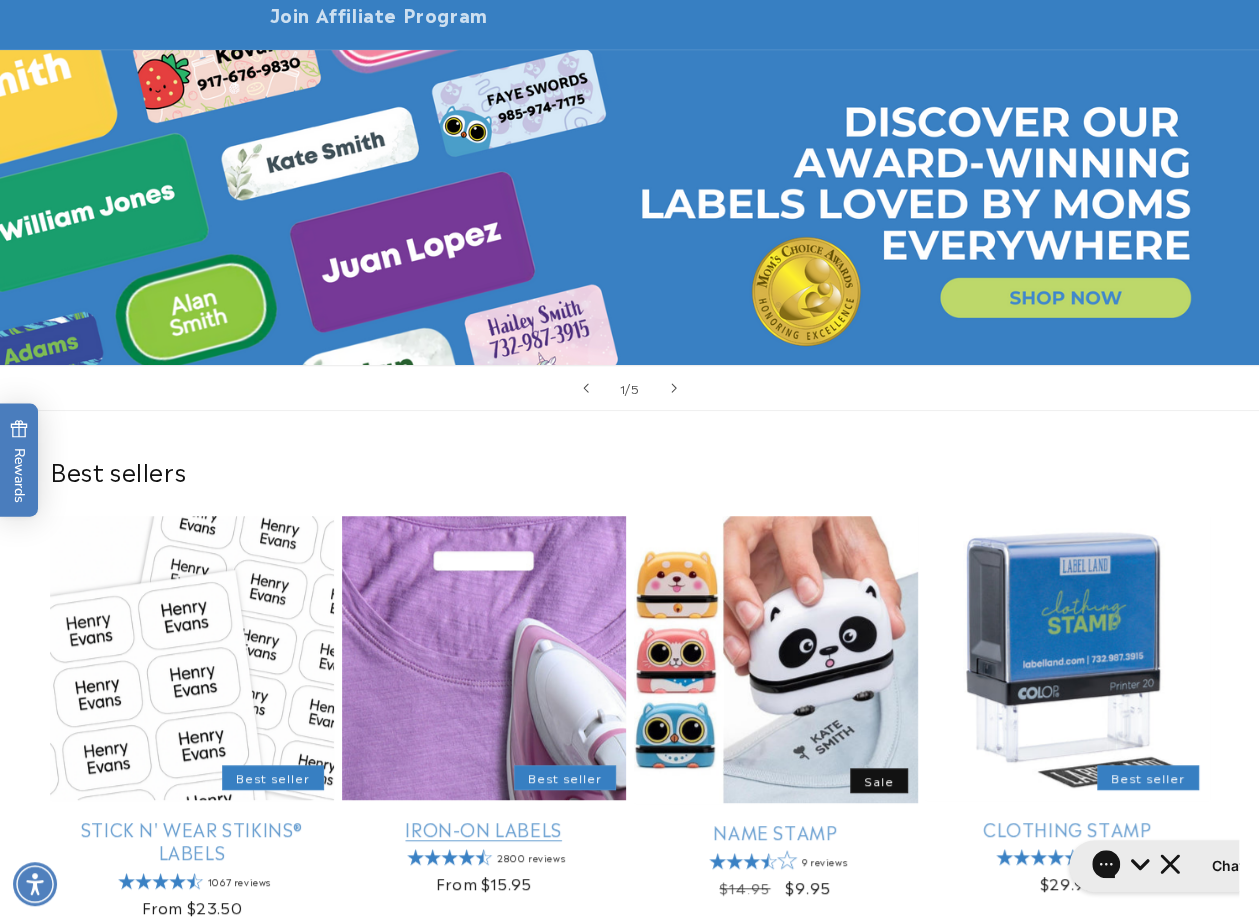 scroll, scrollTop: 444, scrollLeft: 0, axis: vertical 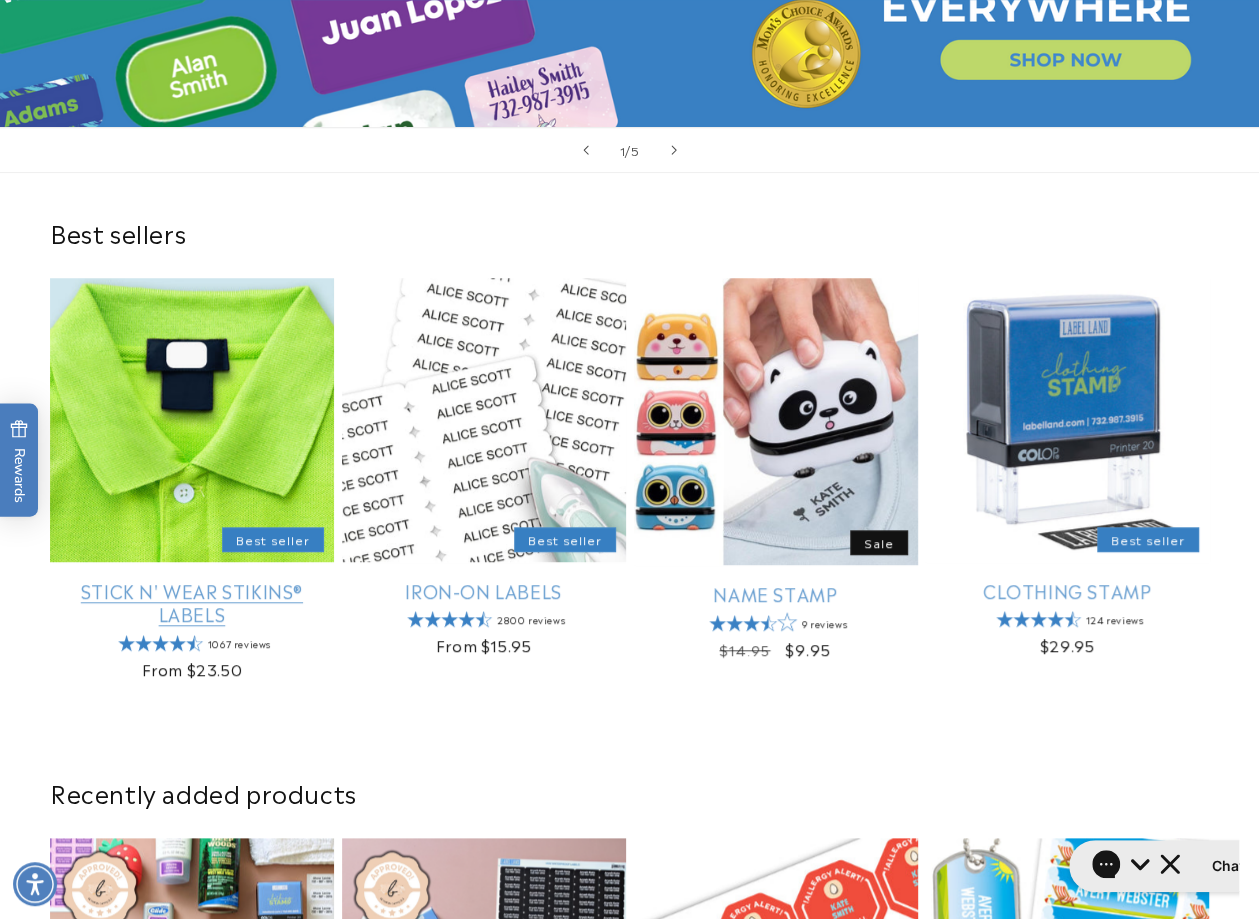 click on "Stick N' Wear Stikins® Labels" at bounding box center [192, 602] 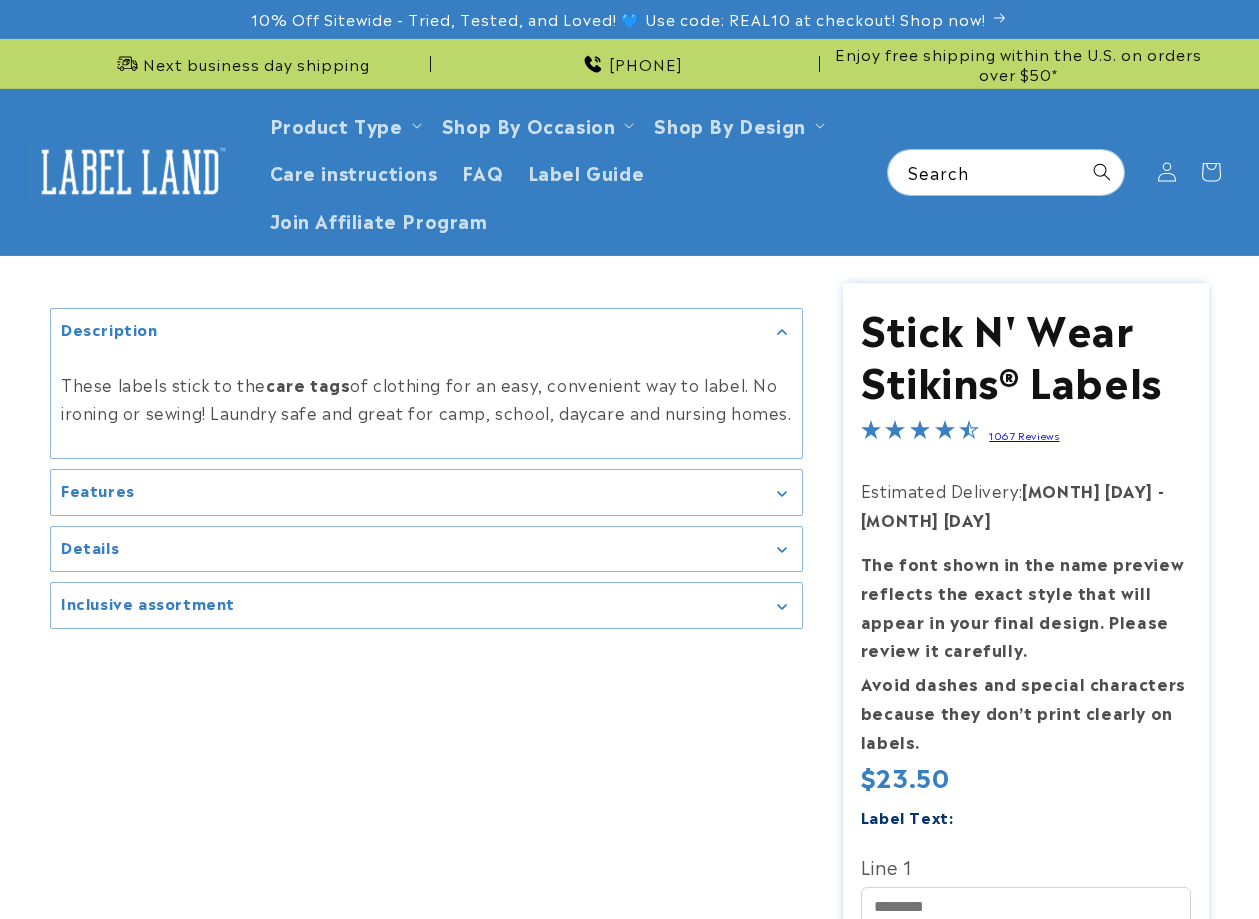 scroll, scrollTop: 0, scrollLeft: 0, axis: both 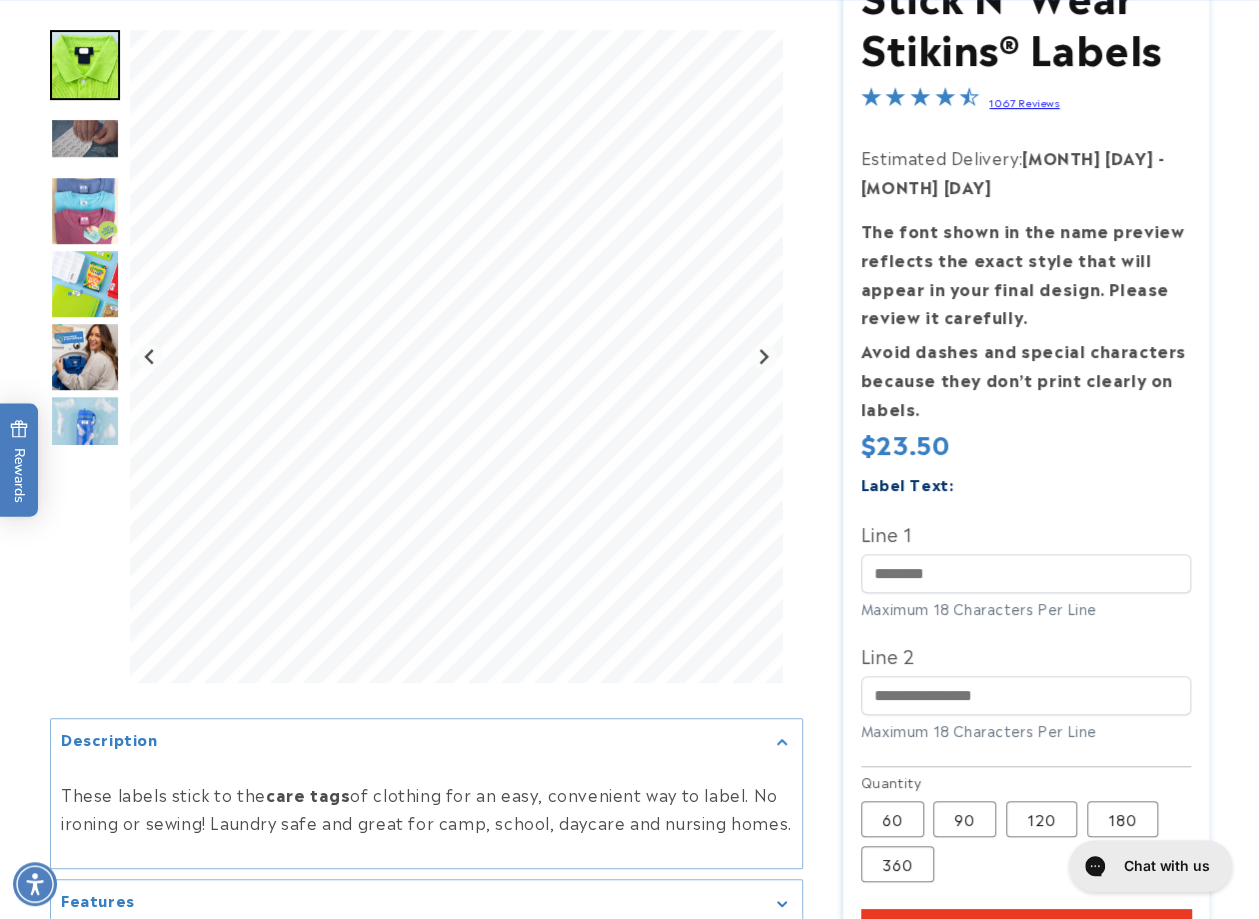 click on "Line 1" at bounding box center [1026, 533] 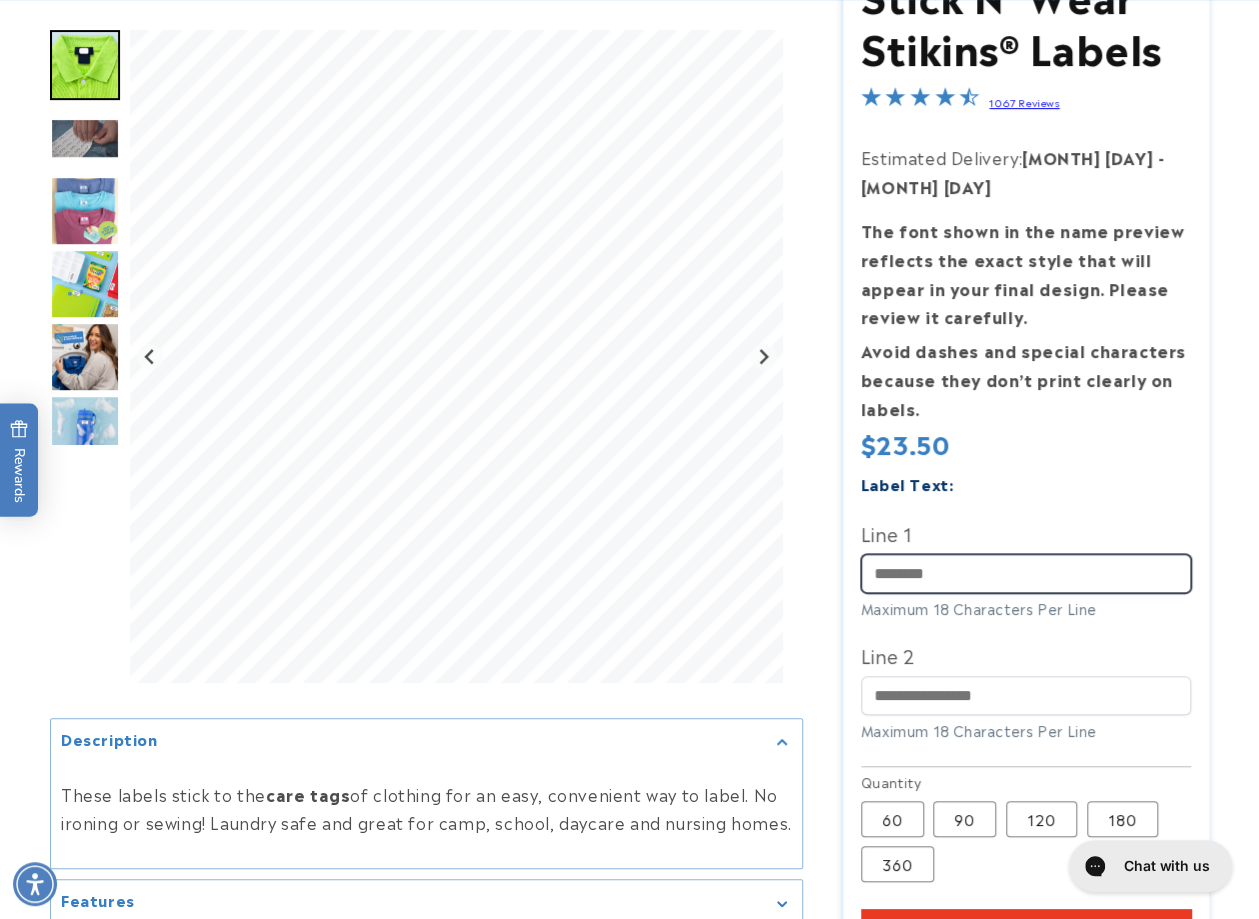 click on "Line 1" at bounding box center (1026, 573) 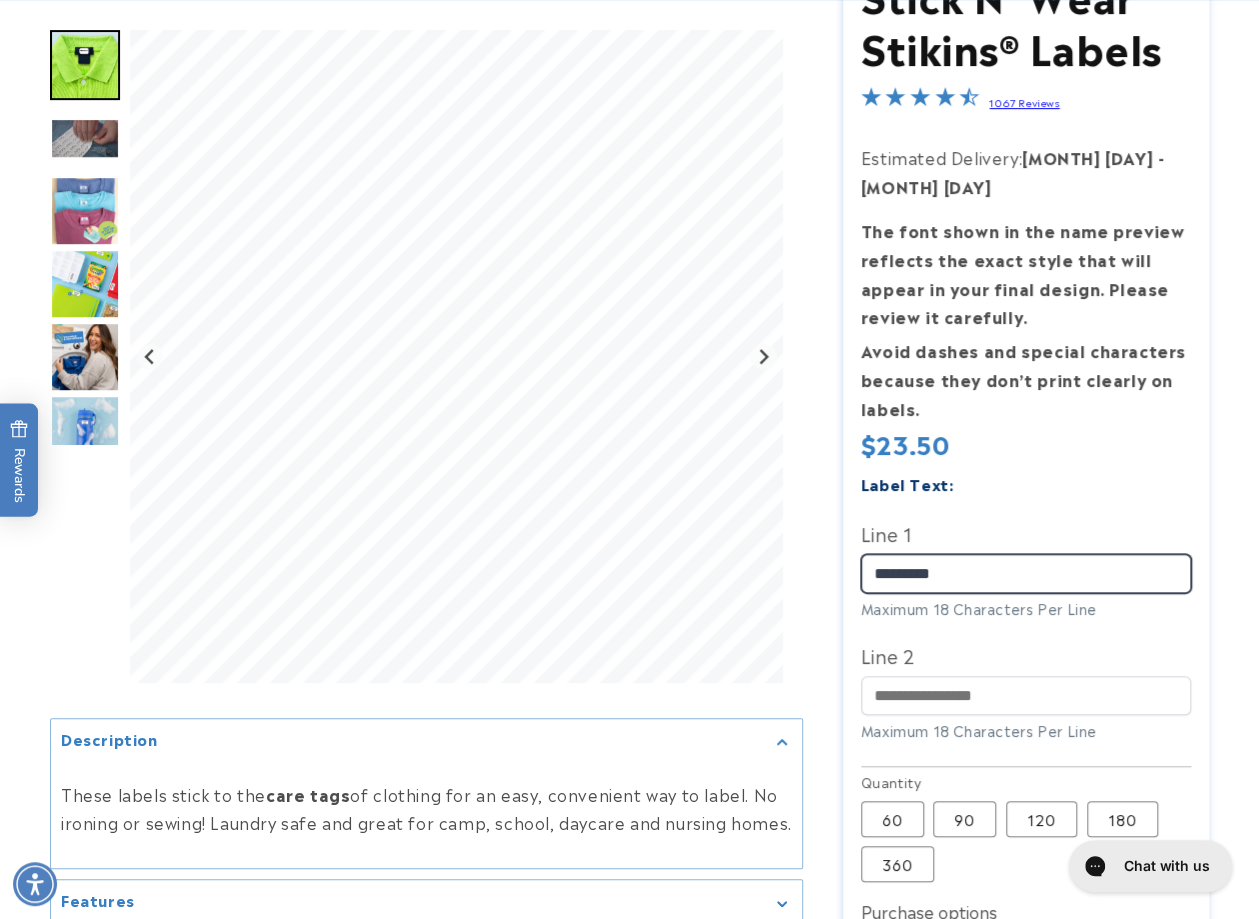 type on "*********" 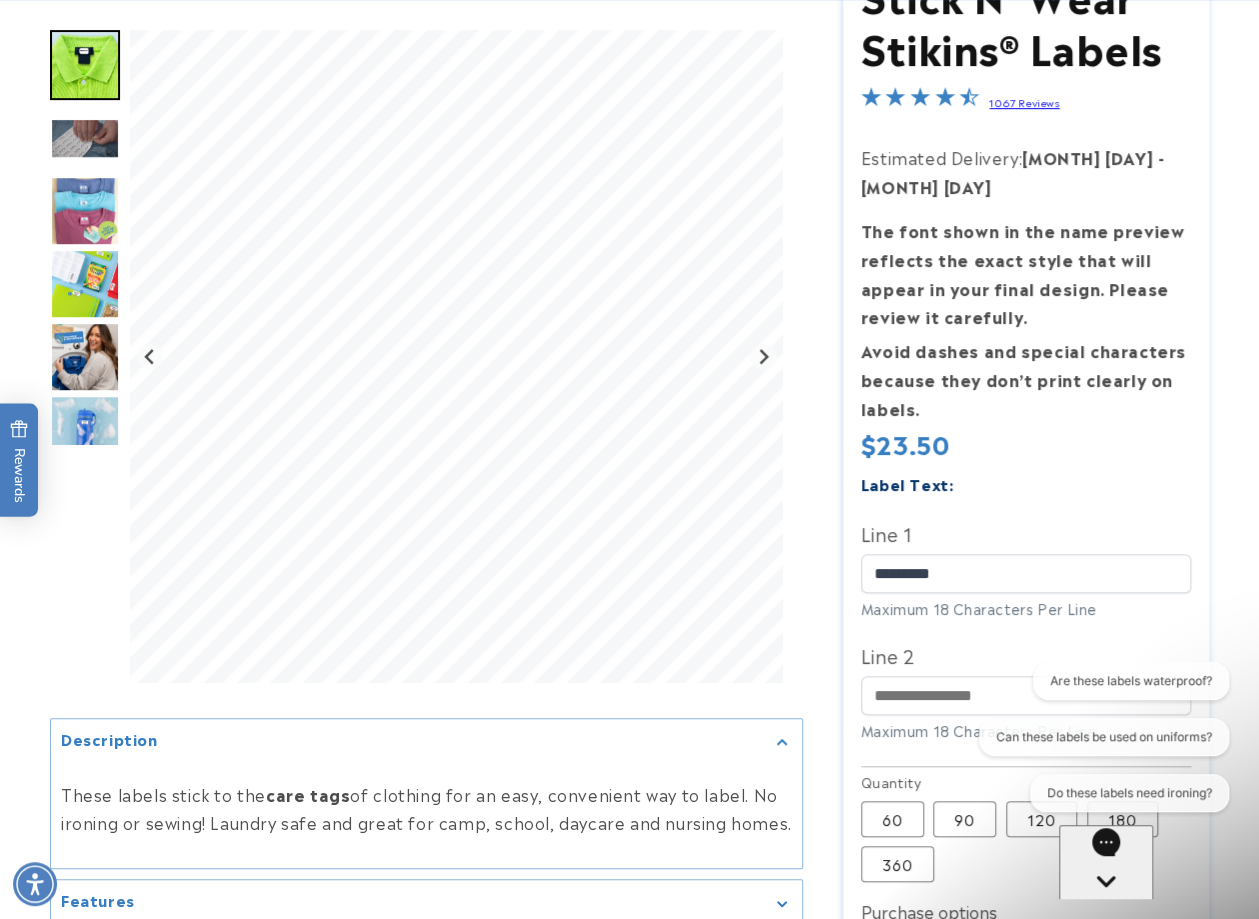 scroll, scrollTop: 0, scrollLeft: 0, axis: both 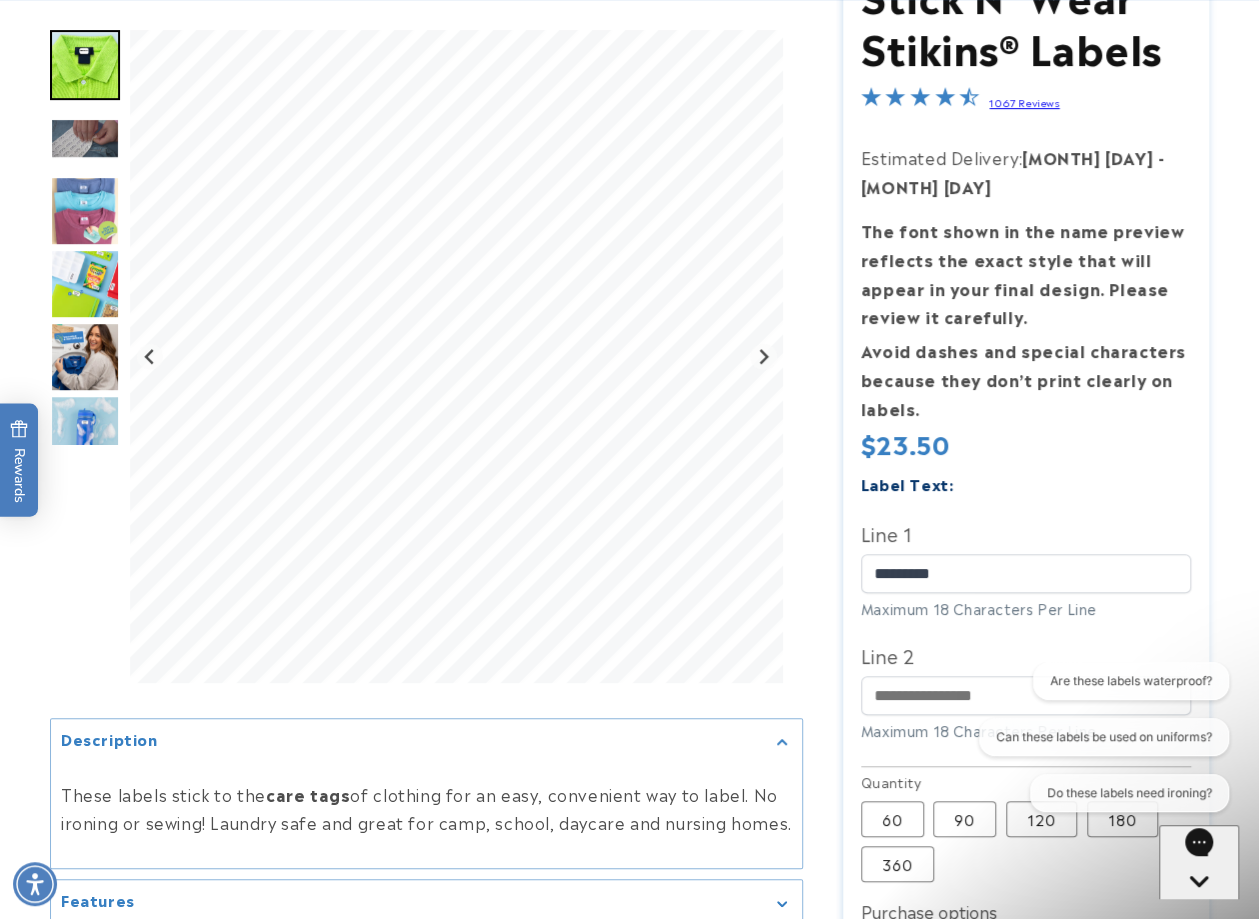 click at bounding box center [629, 631] 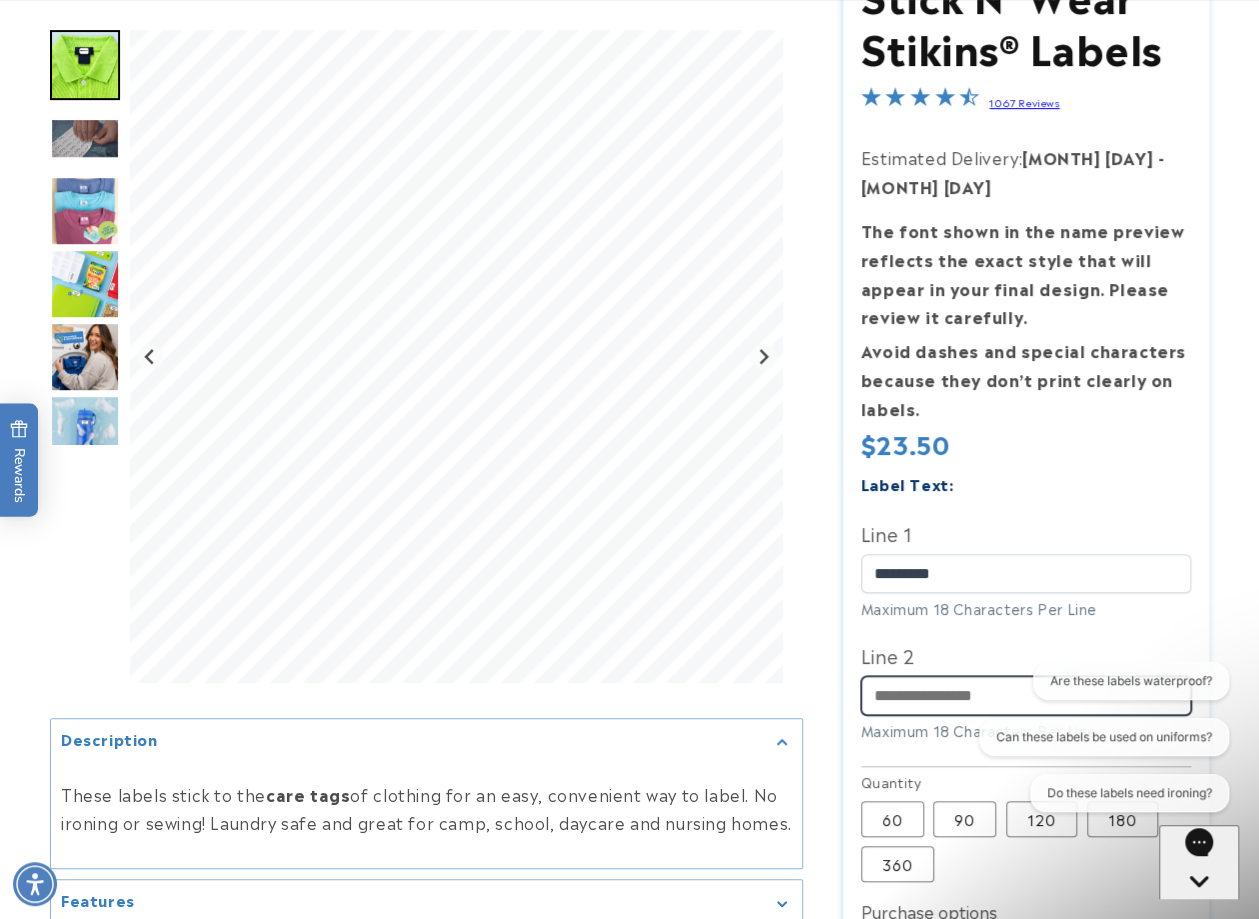 click on "Line 2" at bounding box center (1026, 695) 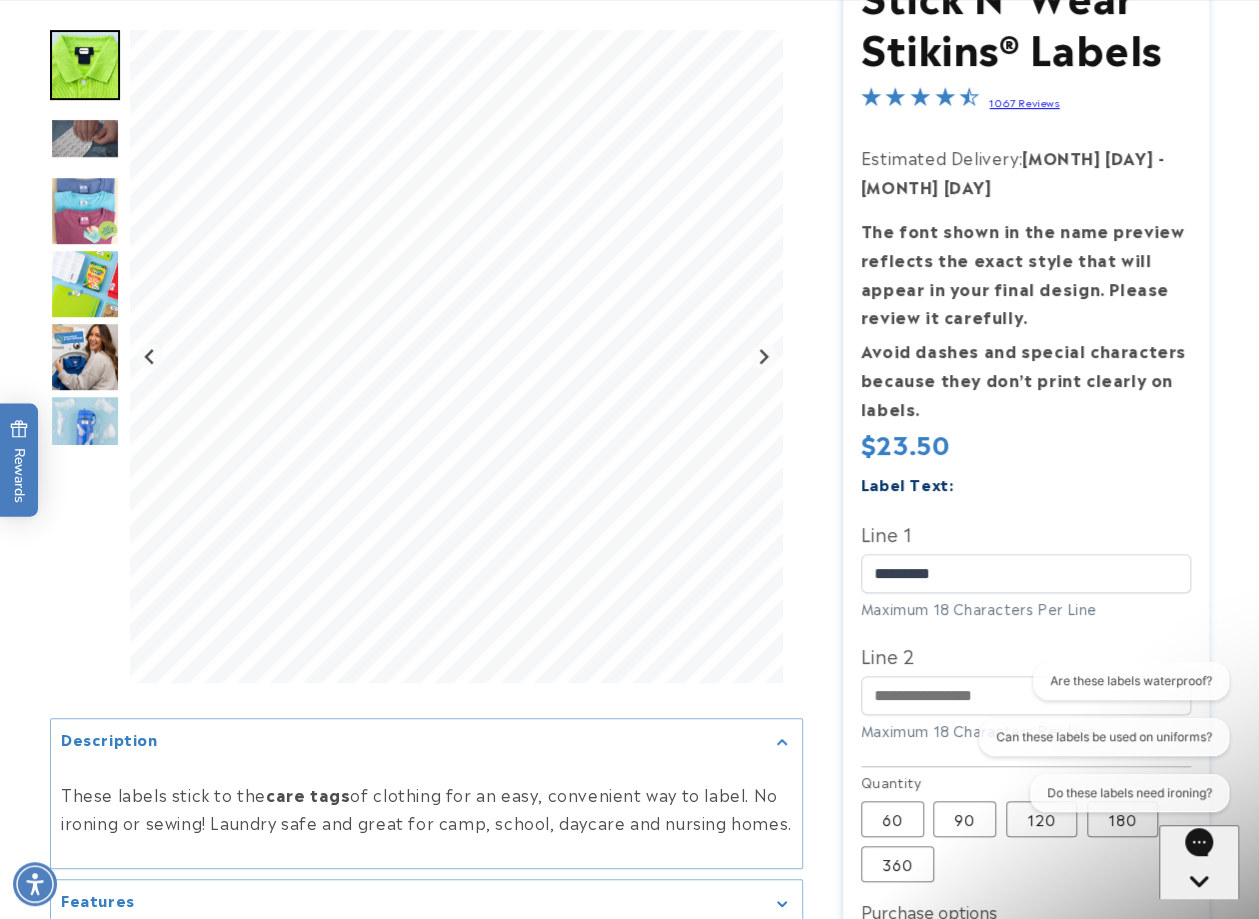 click at bounding box center [1100, 745] 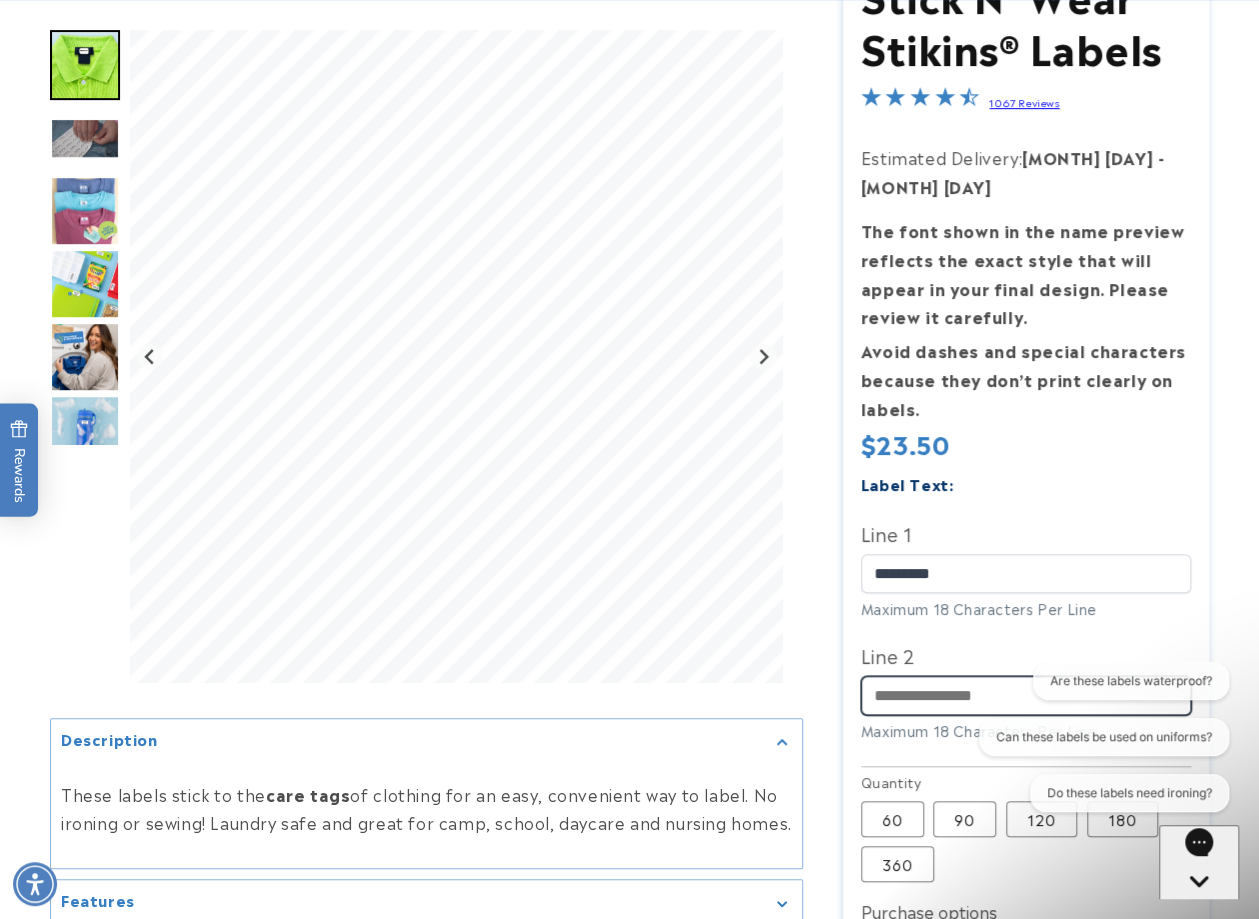 click on "Line 2" at bounding box center (1026, 695) 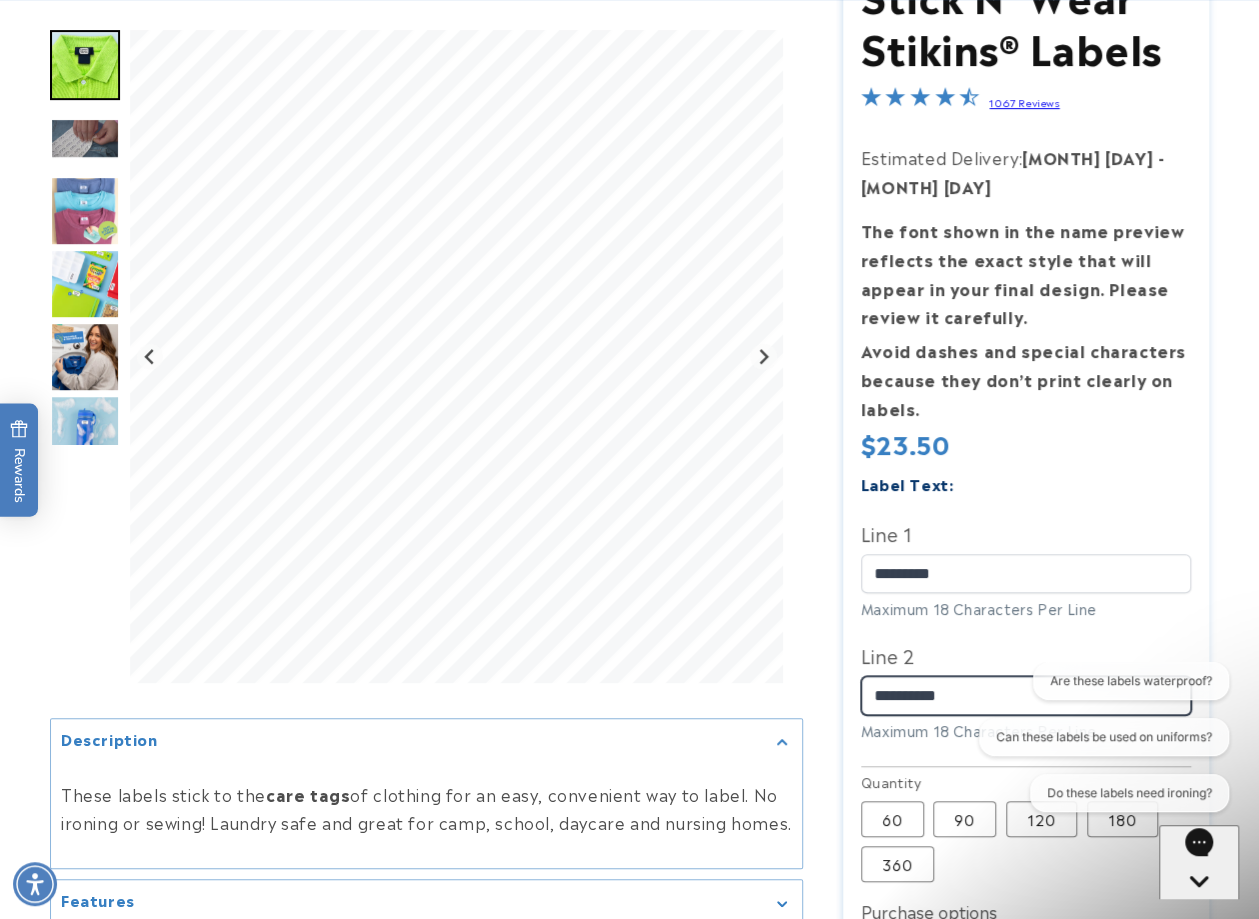 drag, startPoint x: 898, startPoint y: 669, endPoint x: 912, endPoint y: 677, distance: 16.124516 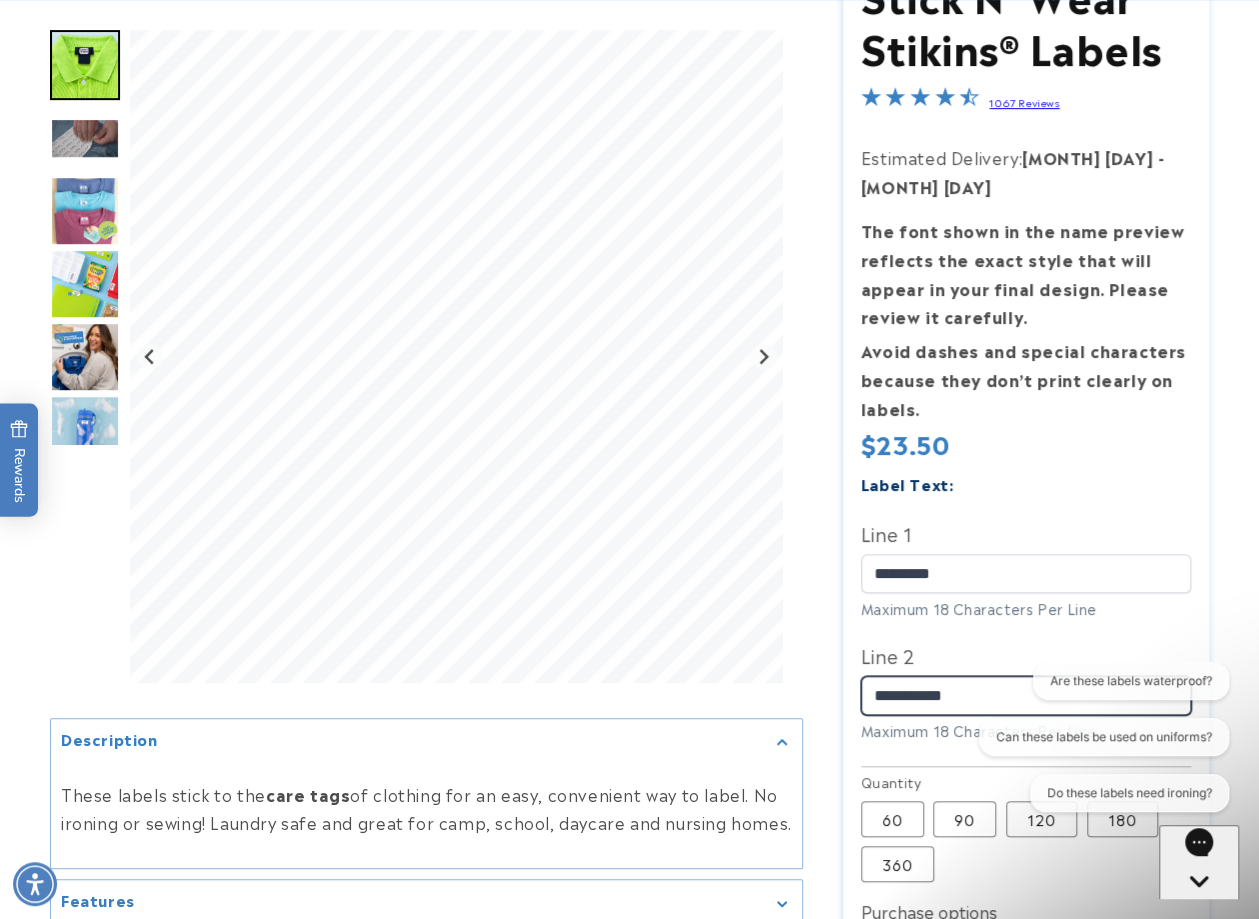 click on "**********" at bounding box center [1026, 695] 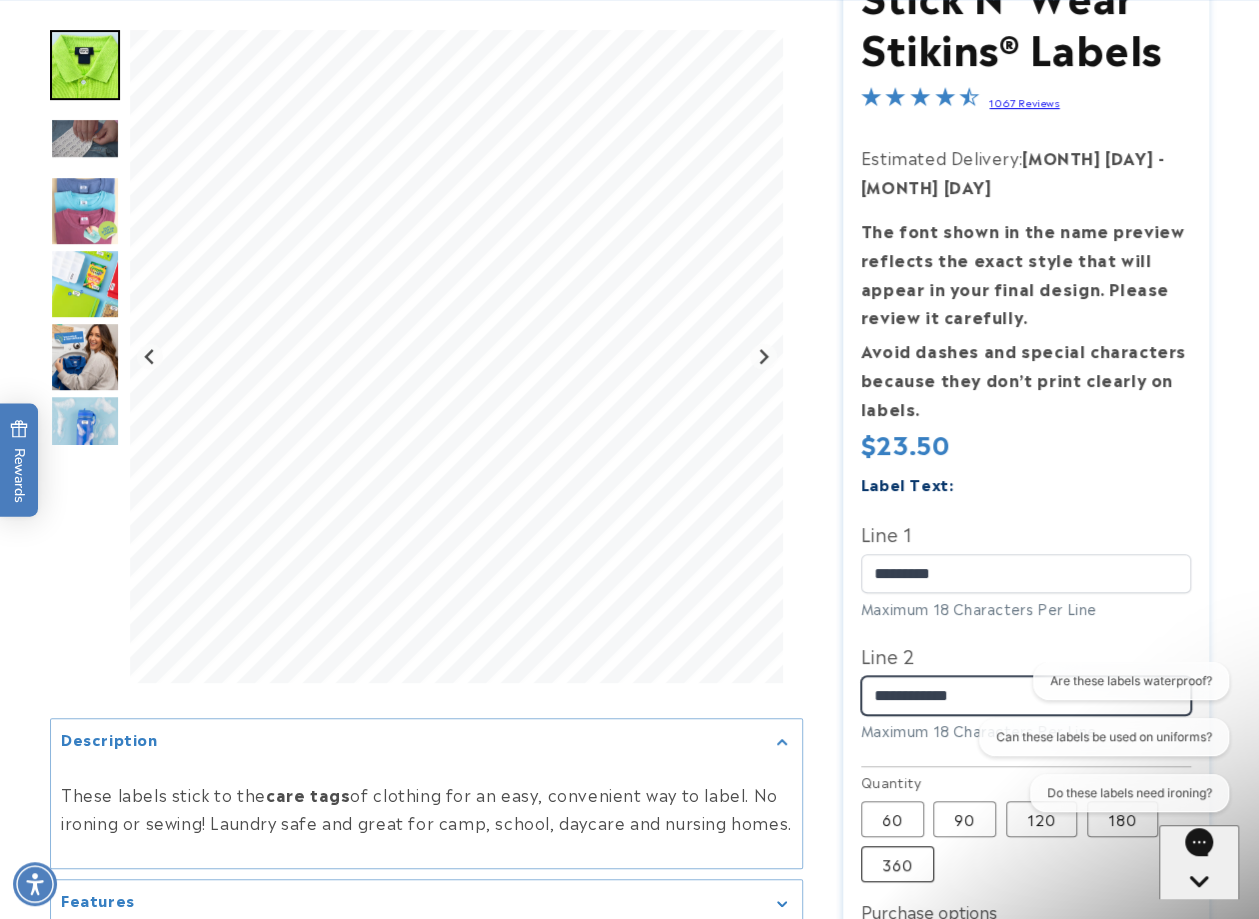 type on "**********" 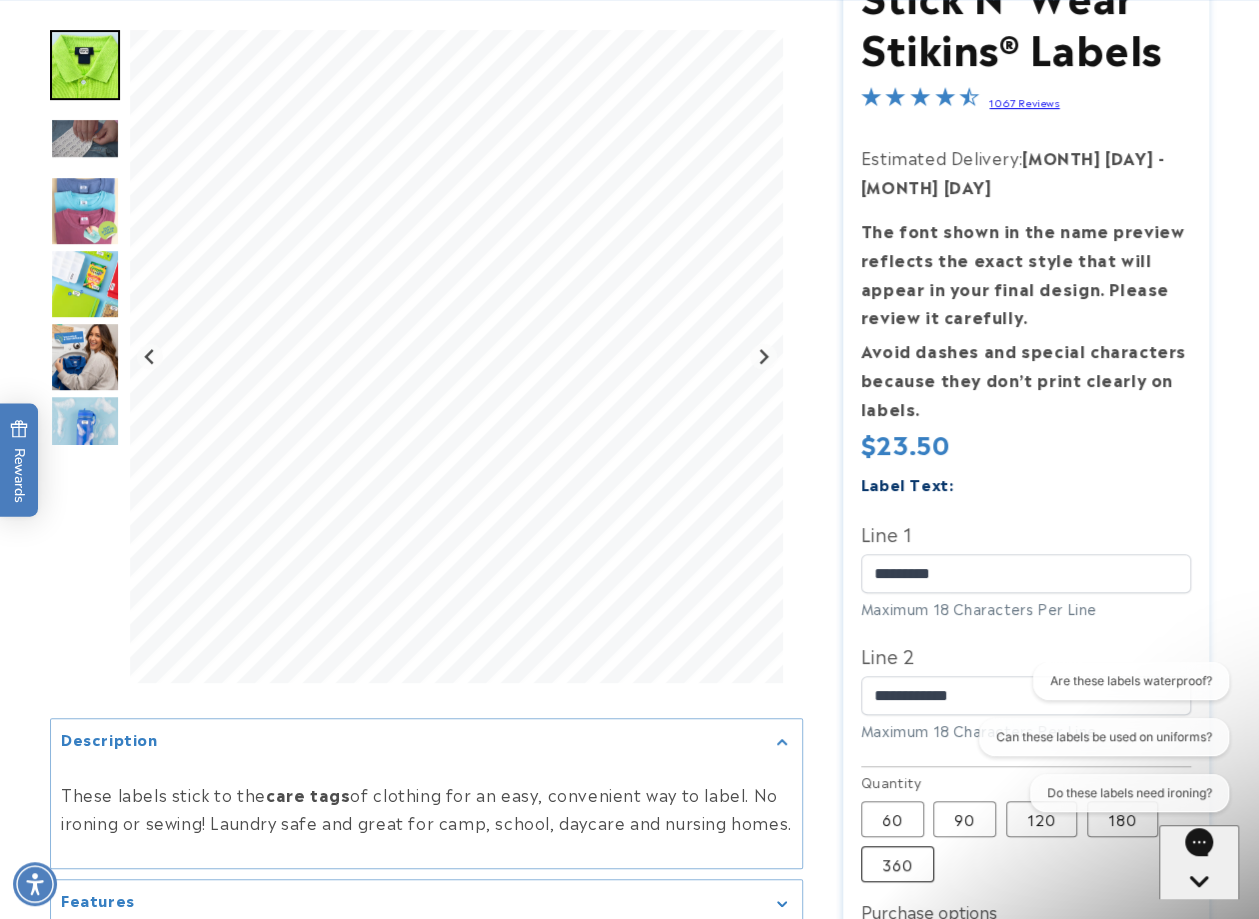click on "360 Variant sold out or unavailable" at bounding box center (897, 864) 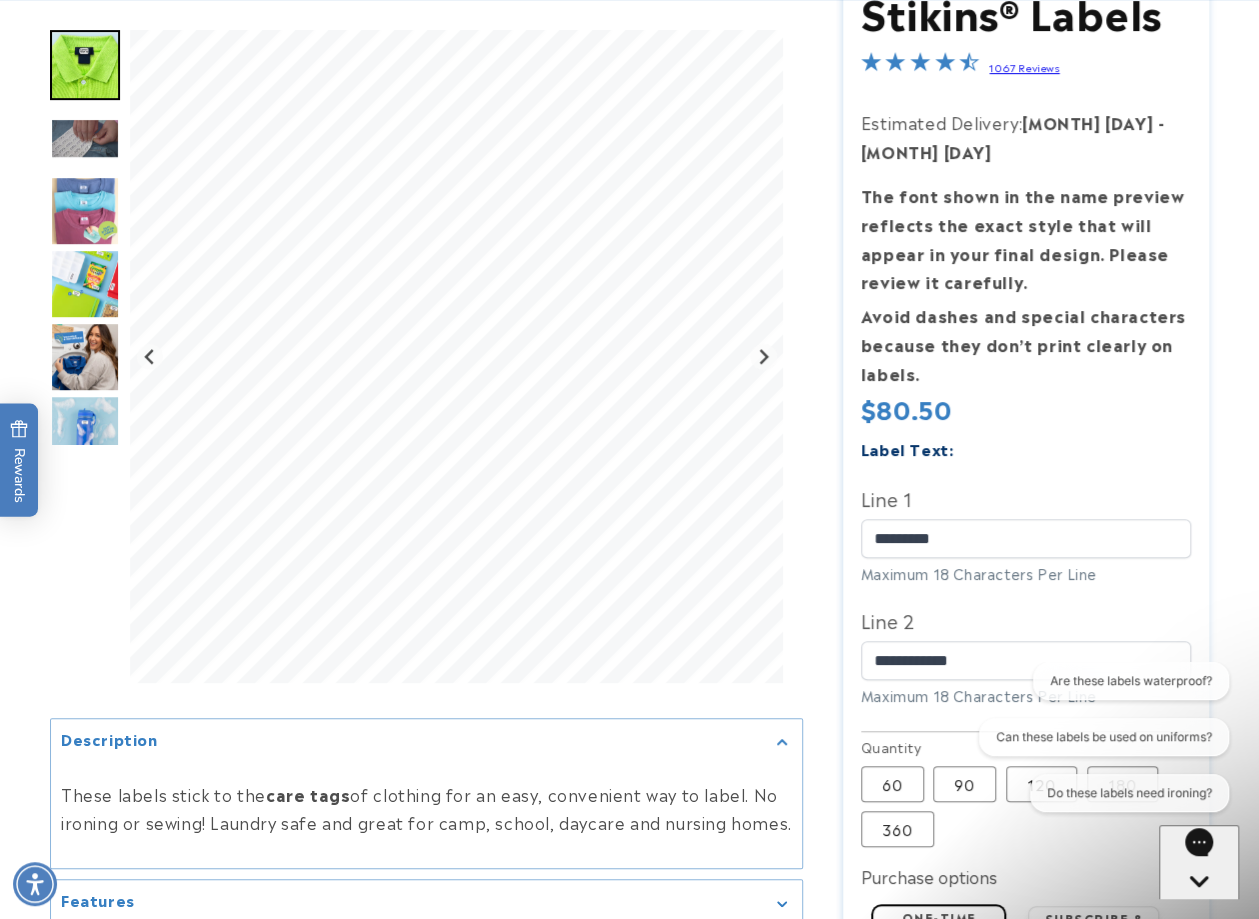 type 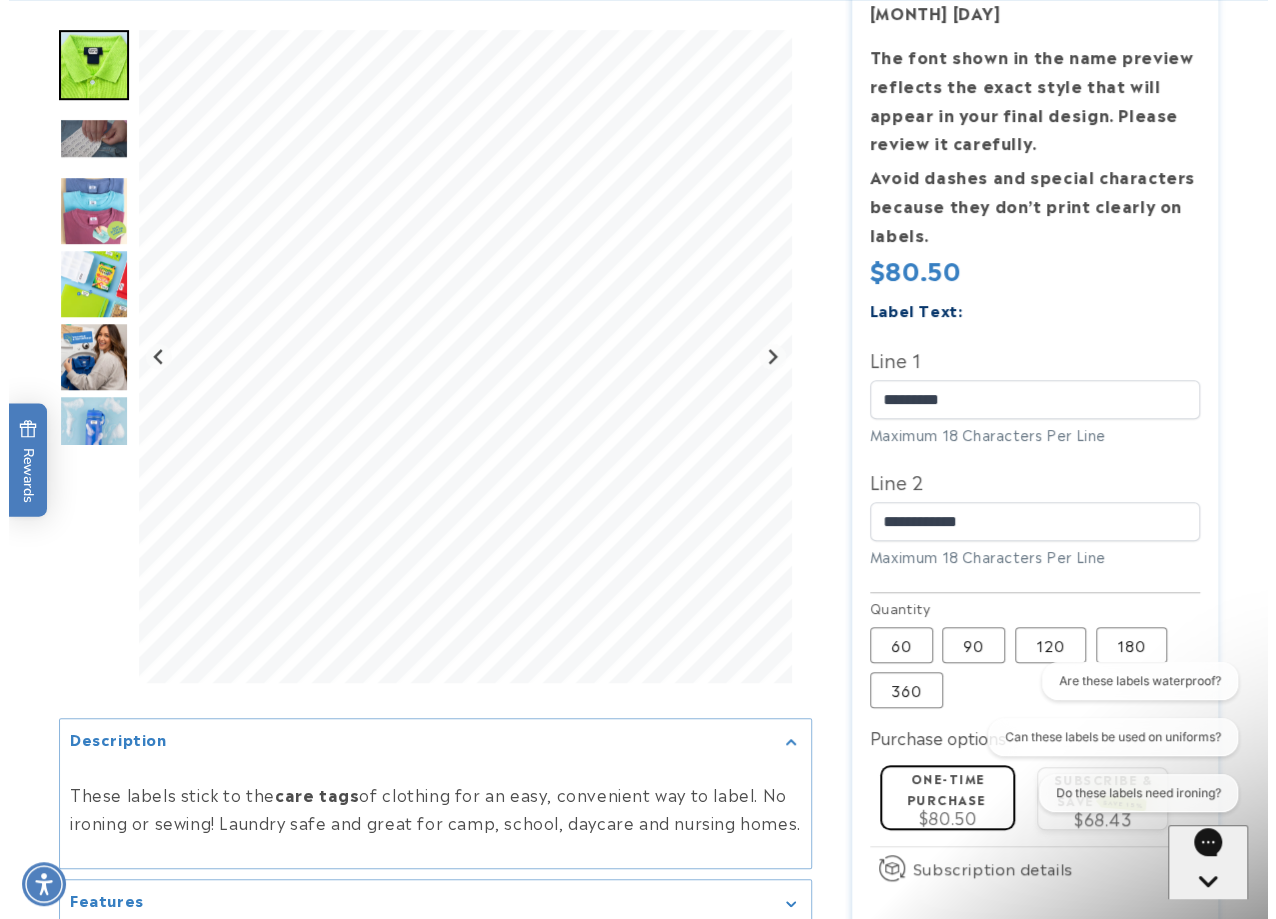 scroll, scrollTop: 666, scrollLeft: 0, axis: vertical 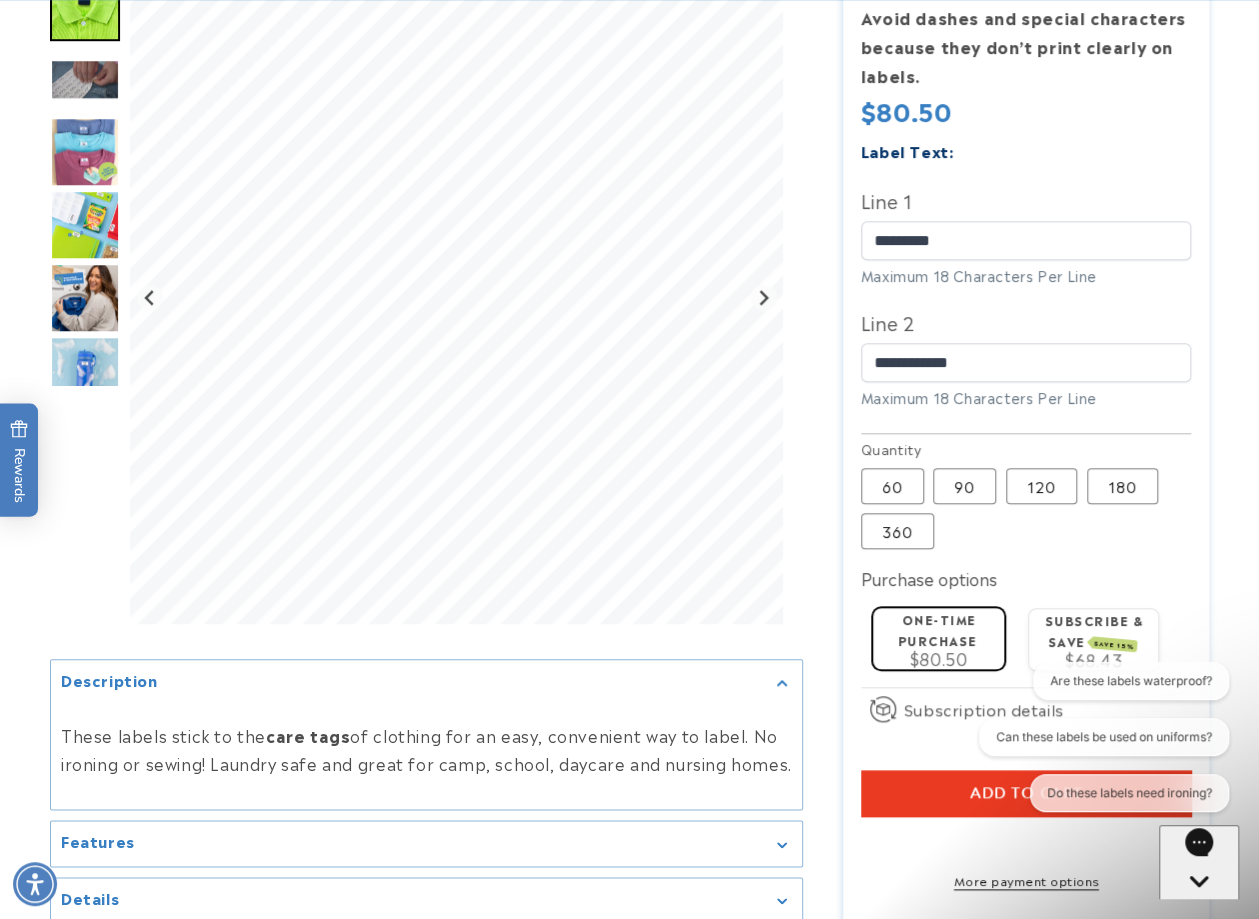drag, startPoint x: 1205, startPoint y: 865, endPoint x: 2249, endPoint y: 1665, distance: 1315.2703 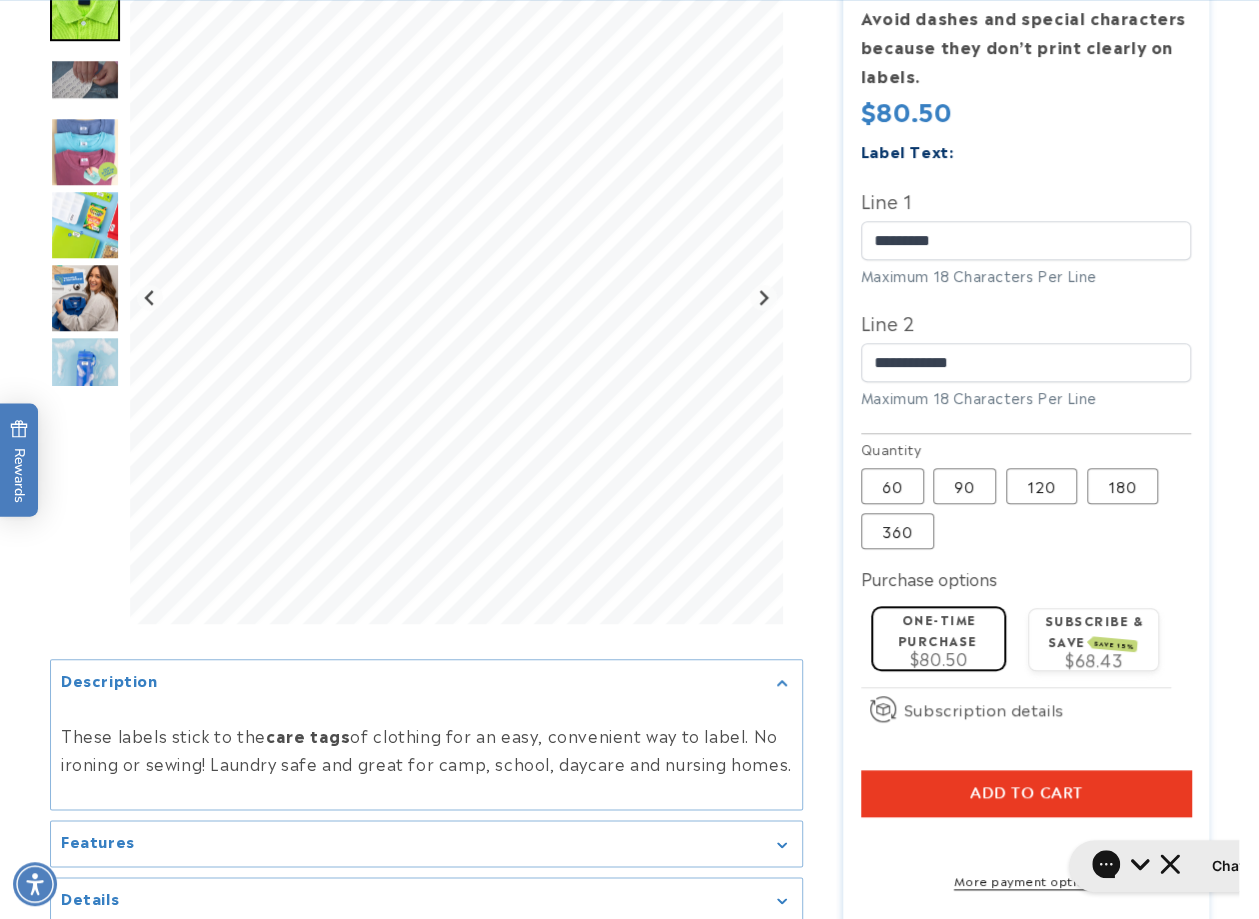 click on "Add to cart" at bounding box center (1026, 793) 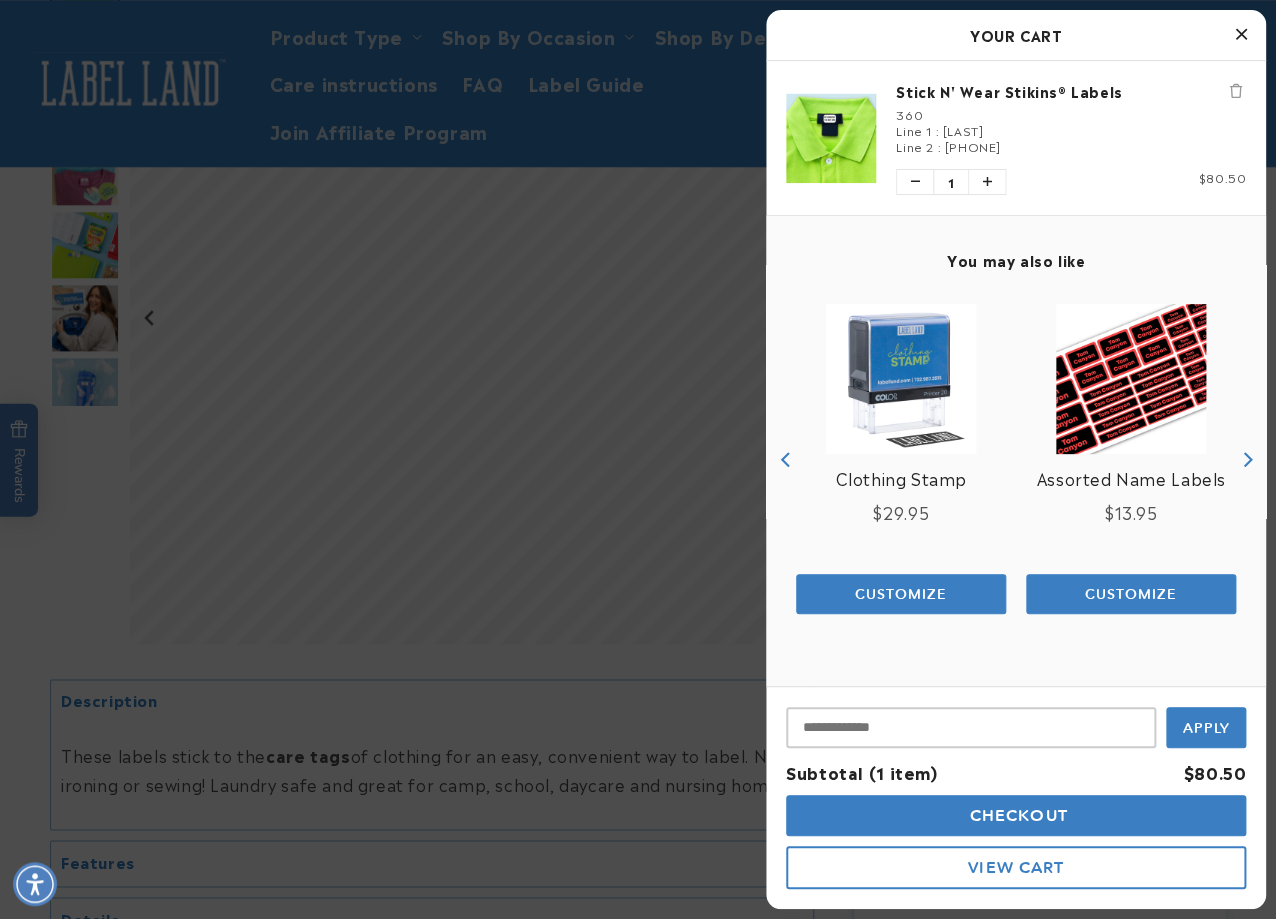 click on "Discount Code     Apply             Subtotal (1 item)   $80.50        Checkout    View Cart" at bounding box center [1016, 797] 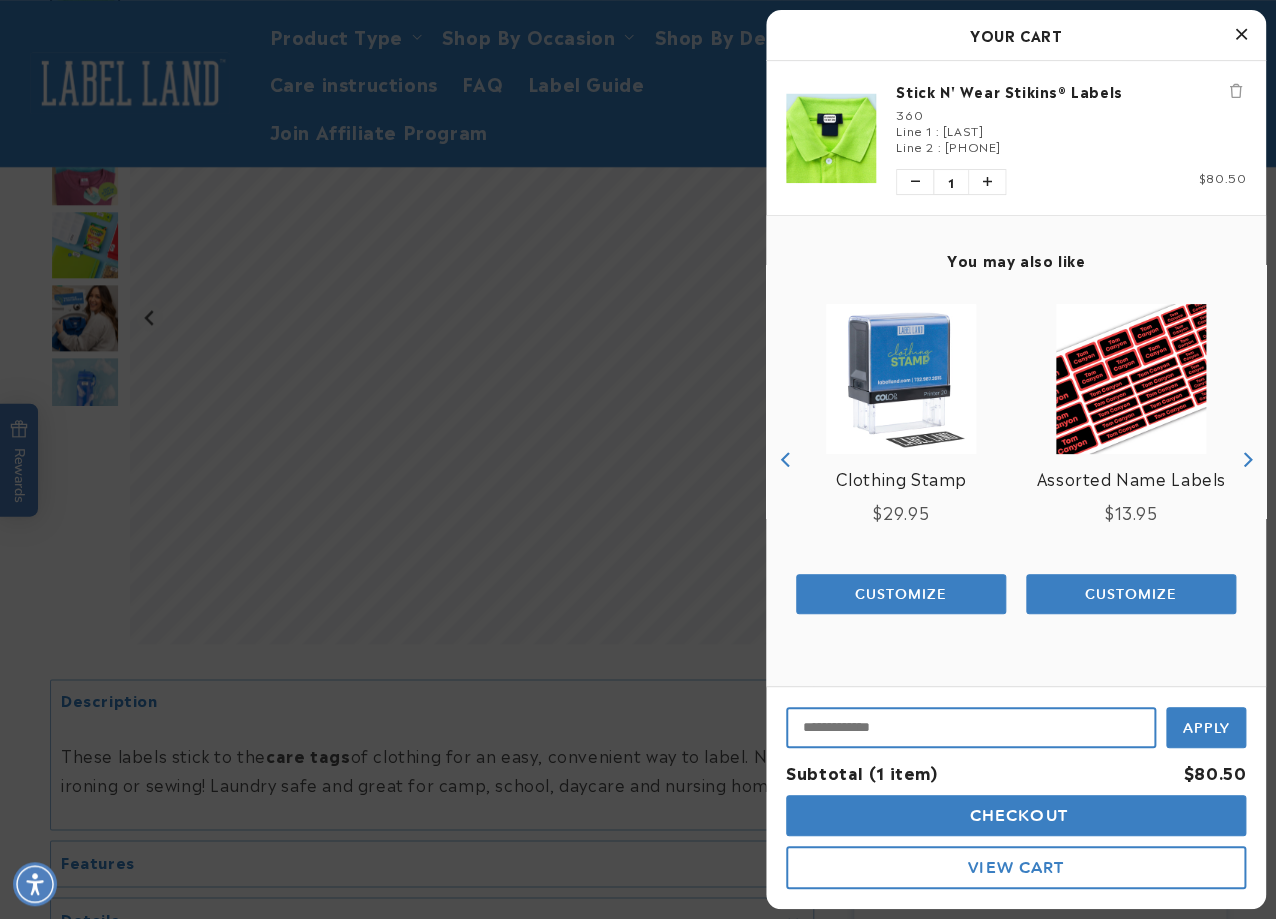 click at bounding box center [971, 727] 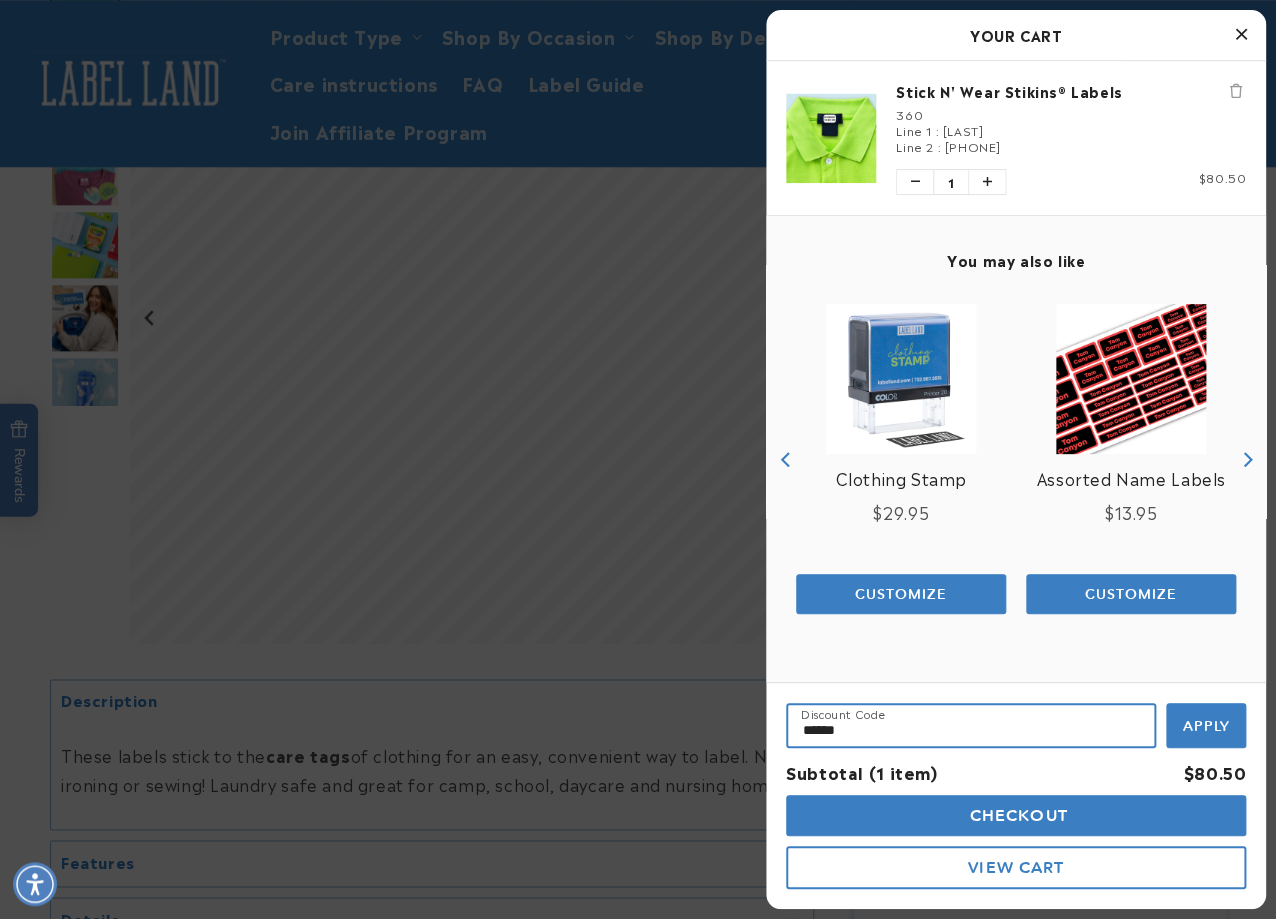 type on "******" 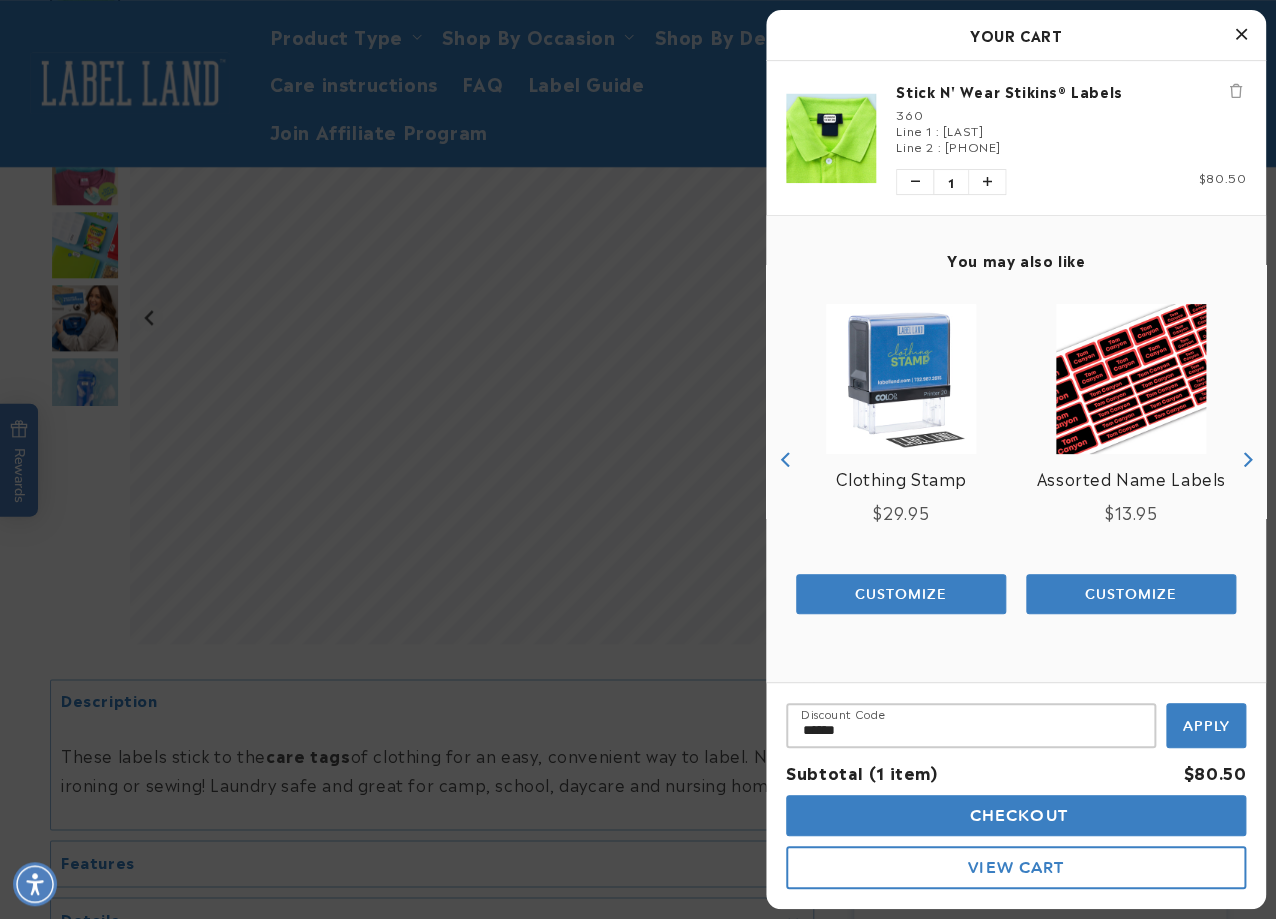 click on "Apply" at bounding box center (1206, 726) 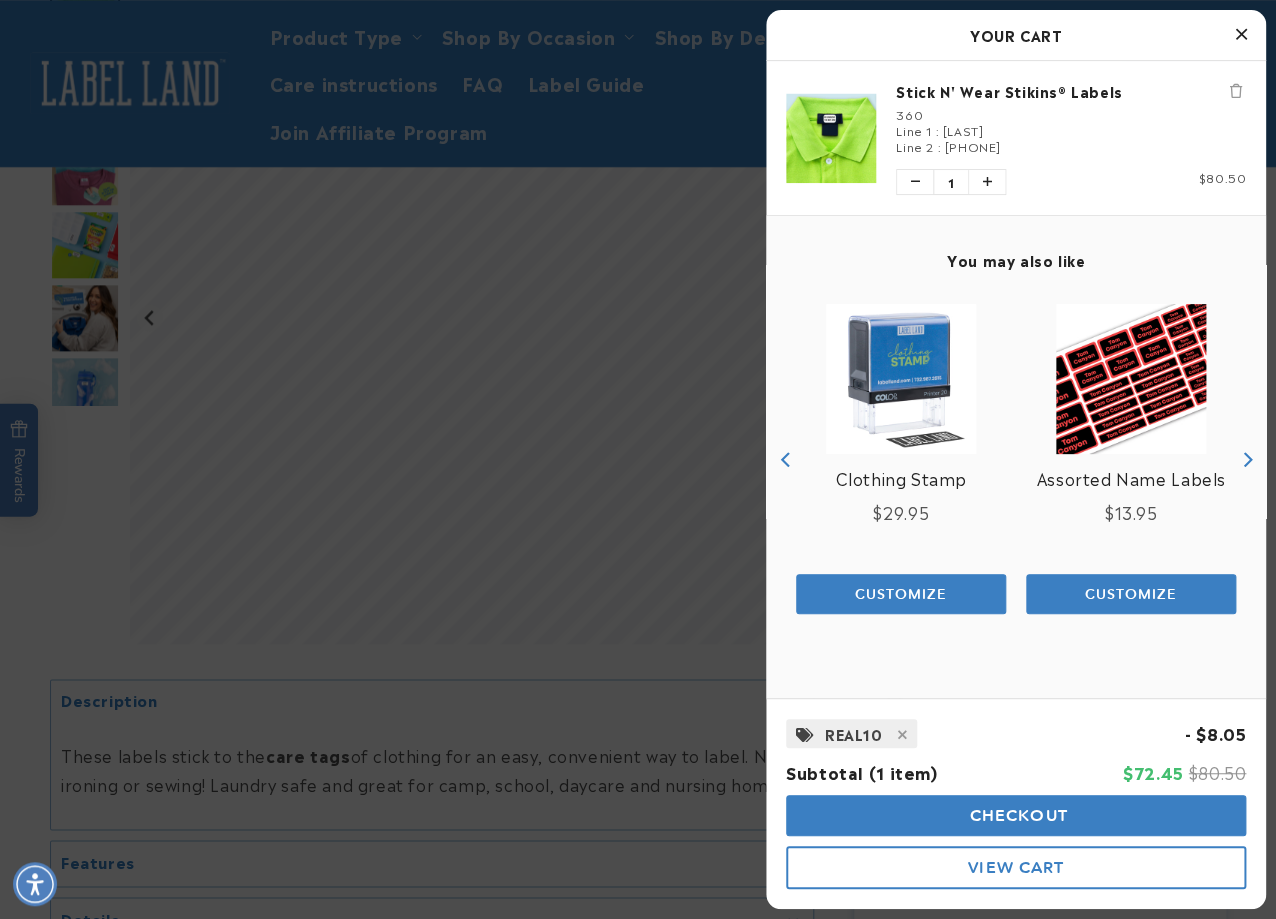 click on "Checkout" at bounding box center (1016, 815) 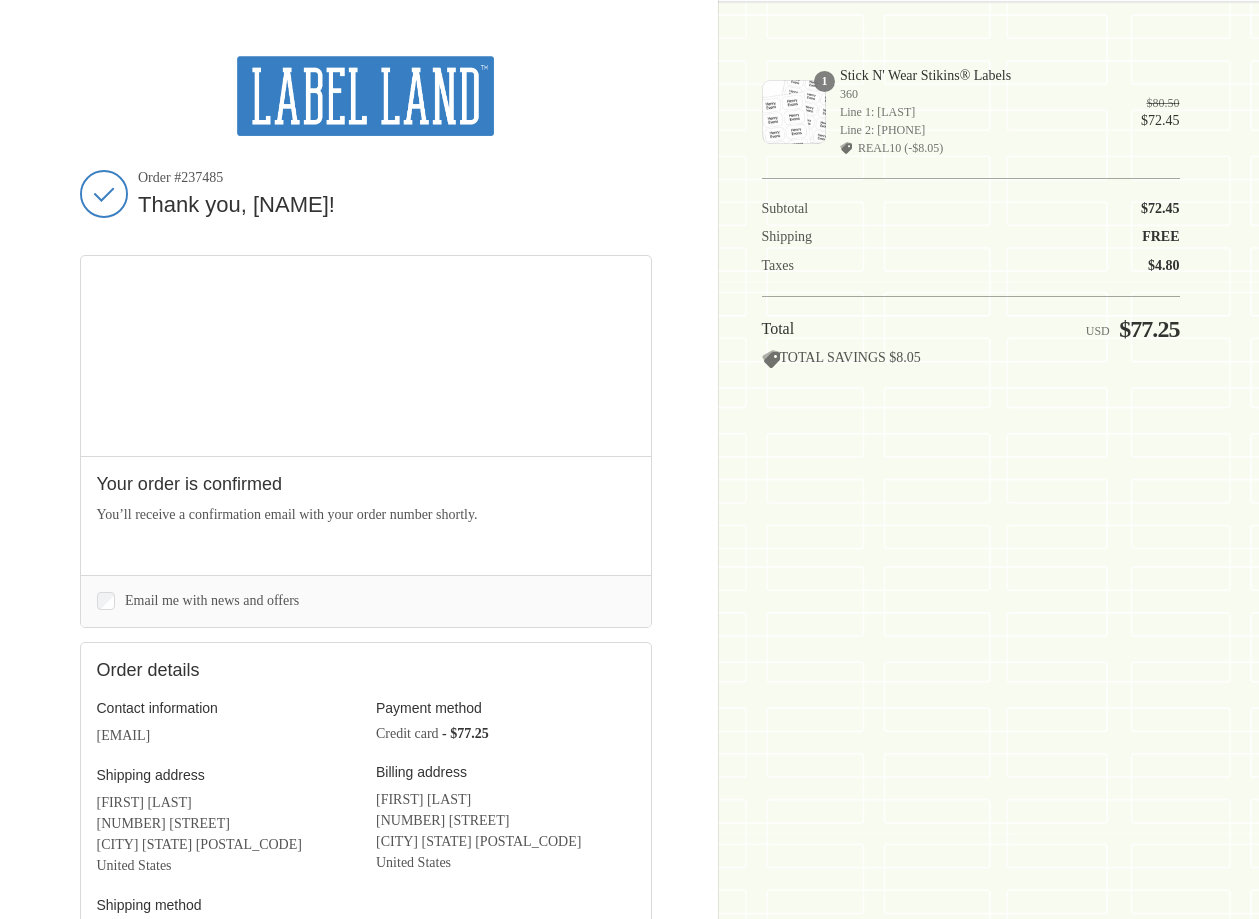 scroll, scrollTop: 0, scrollLeft: 0, axis: both 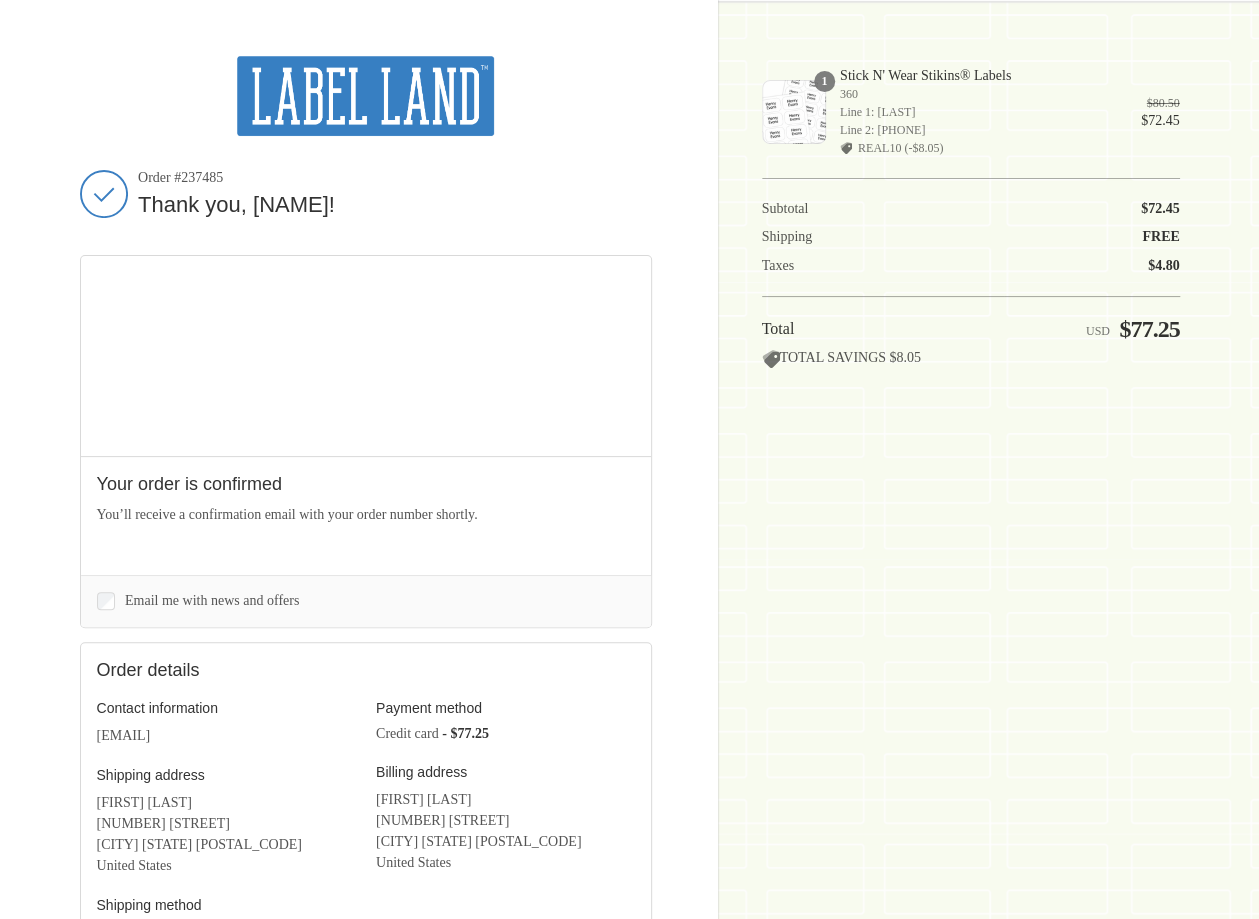 click on "Order #237485" at bounding box center (395, 178) 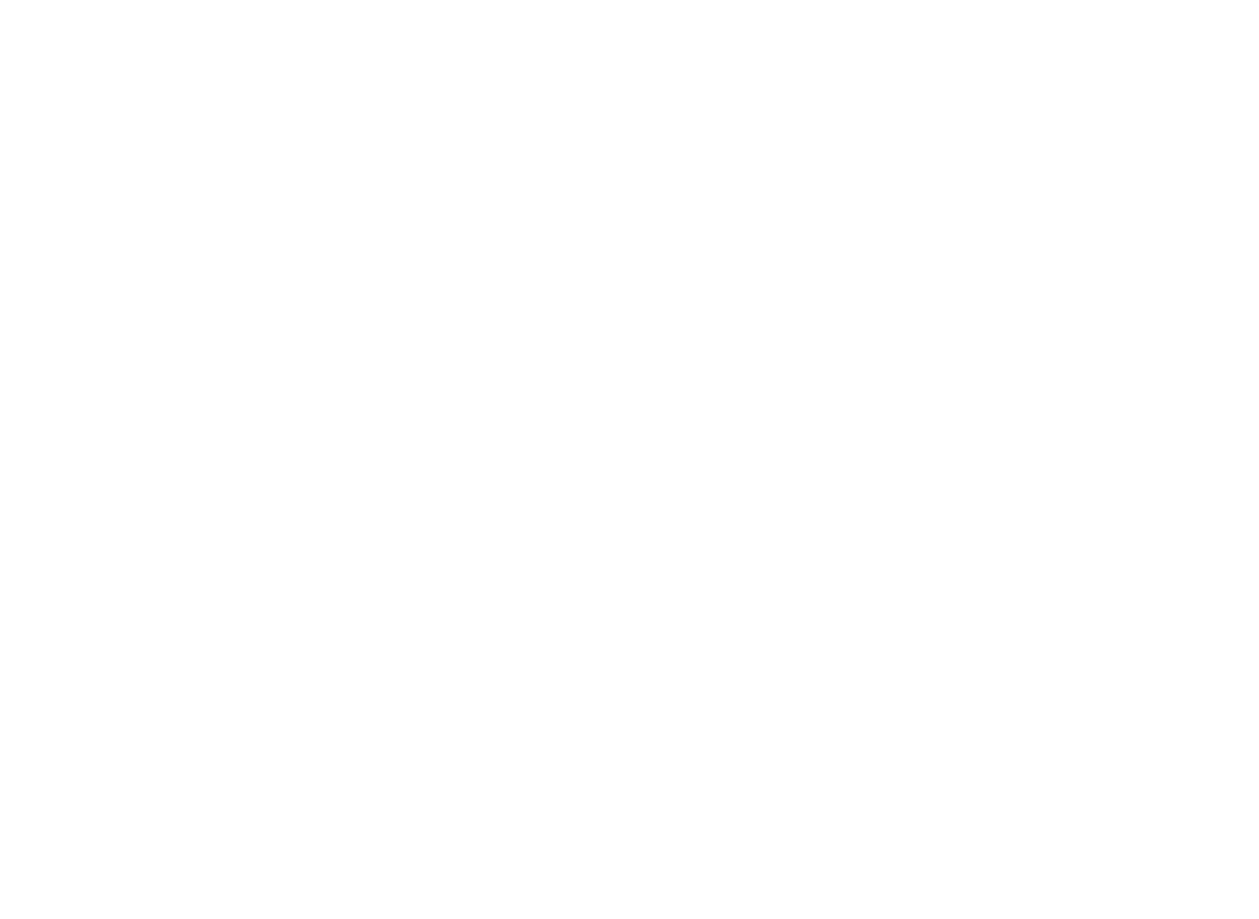 scroll, scrollTop: 0, scrollLeft: 0, axis: both 